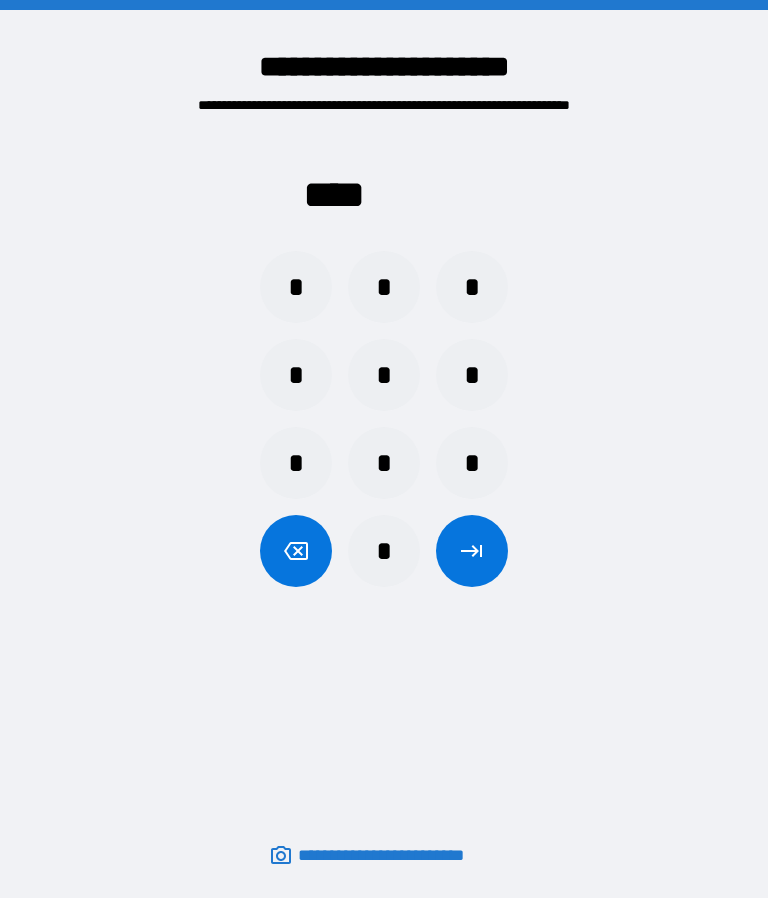 scroll, scrollTop: 0, scrollLeft: 0, axis: both 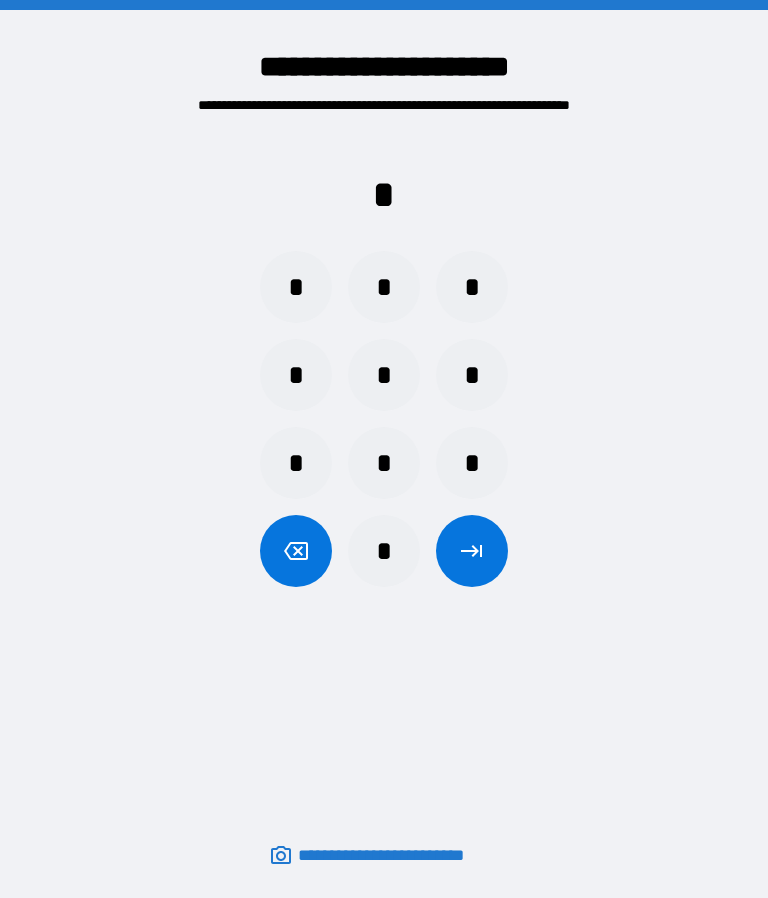 click on "*" at bounding box center (472, 287) 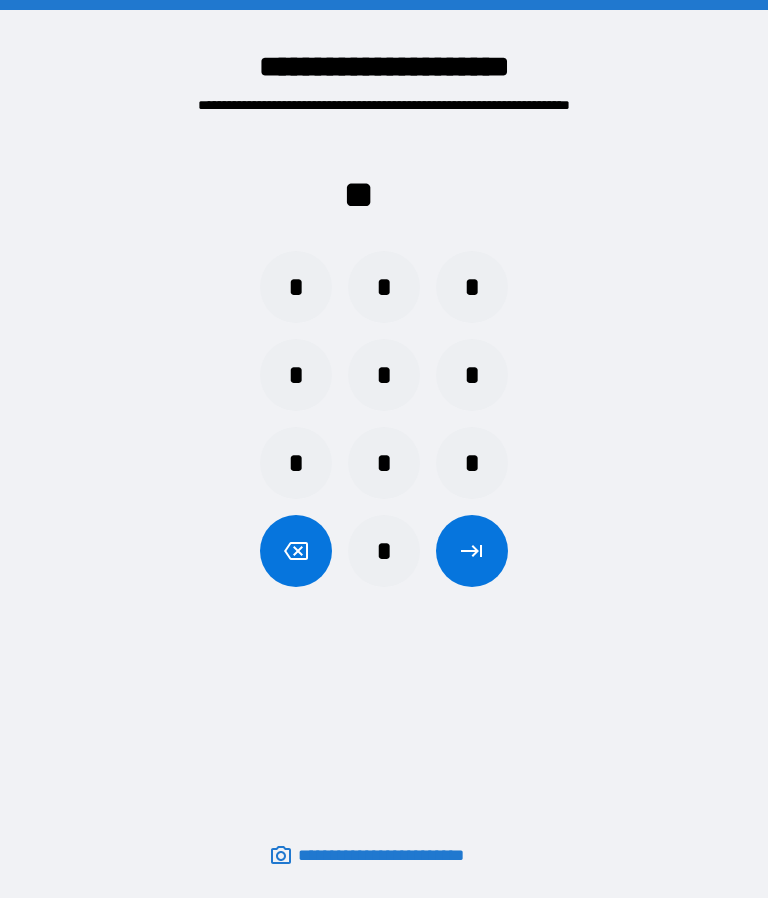 click on "*" at bounding box center [472, 287] 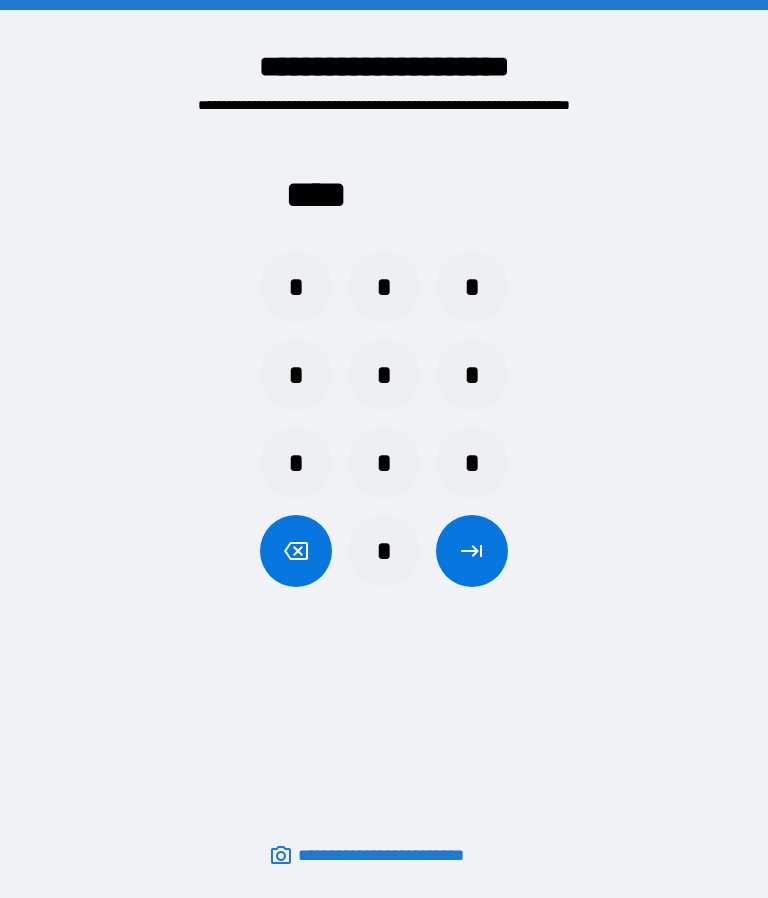 click 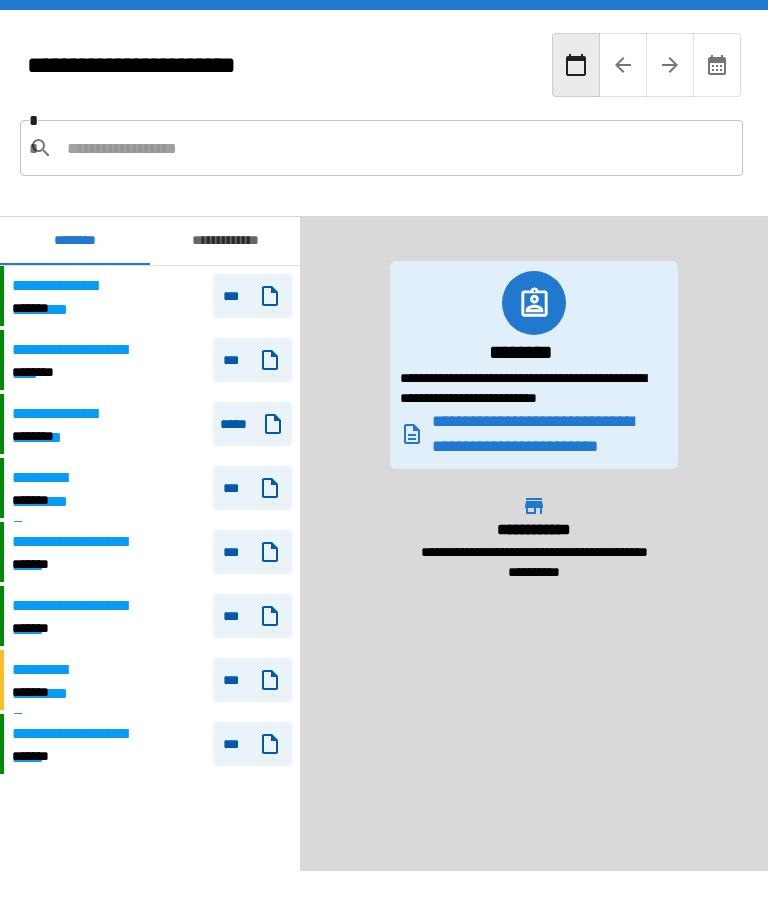 click on "[FIRST] [LAST] [CITY]" at bounding box center (152, 488) 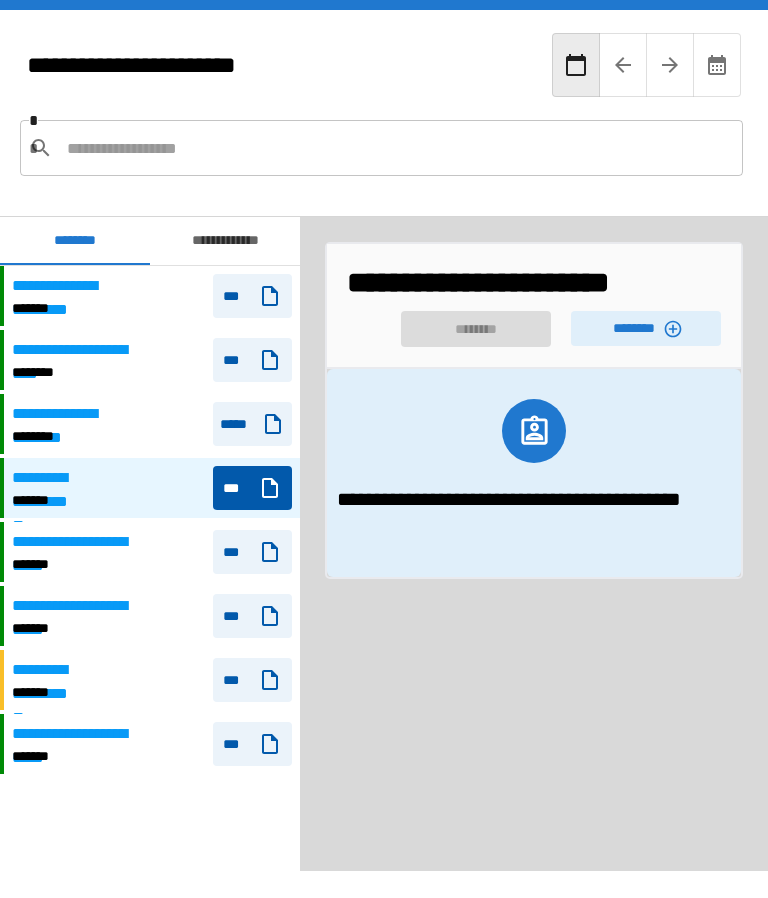 click on "********" at bounding box center [646, 328] 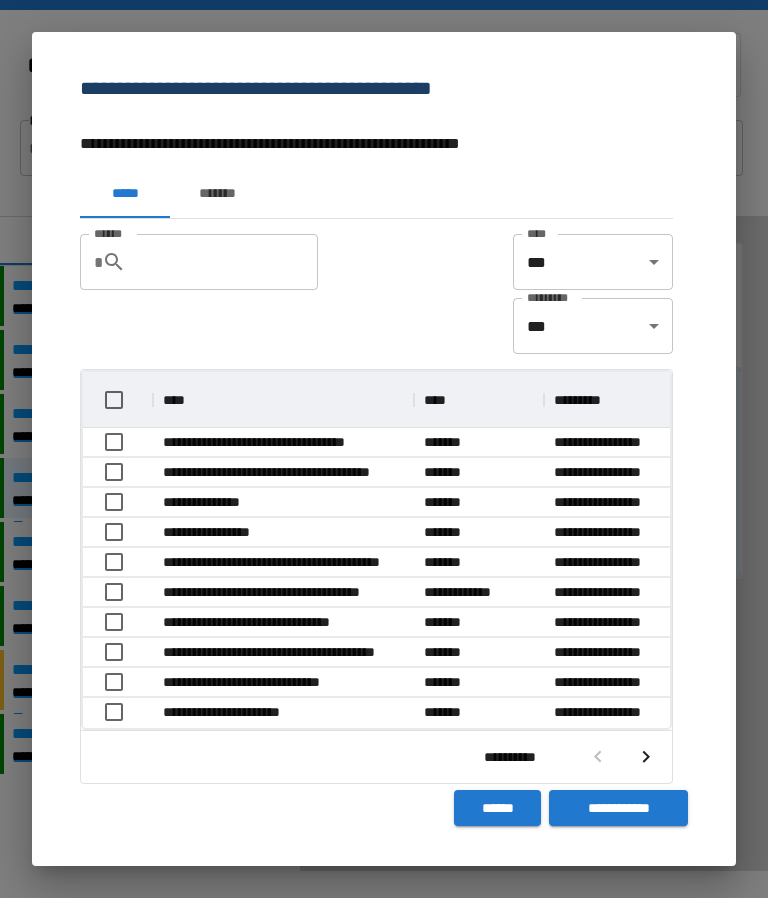 scroll, scrollTop: 356, scrollLeft: 587, axis: both 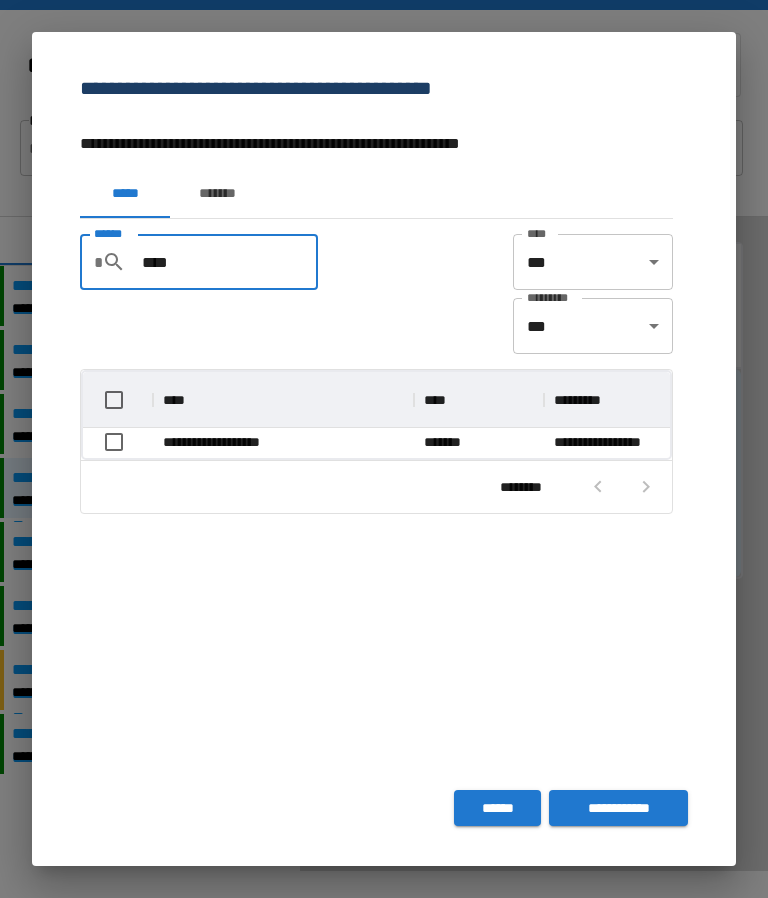 type on "****" 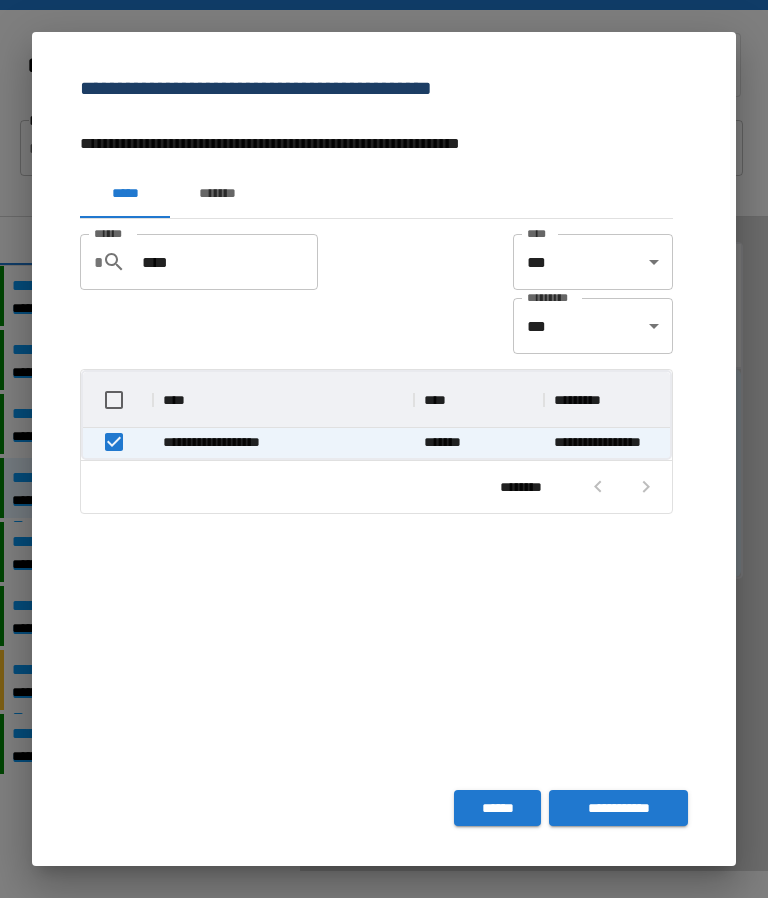 click on "**********" at bounding box center [618, 808] 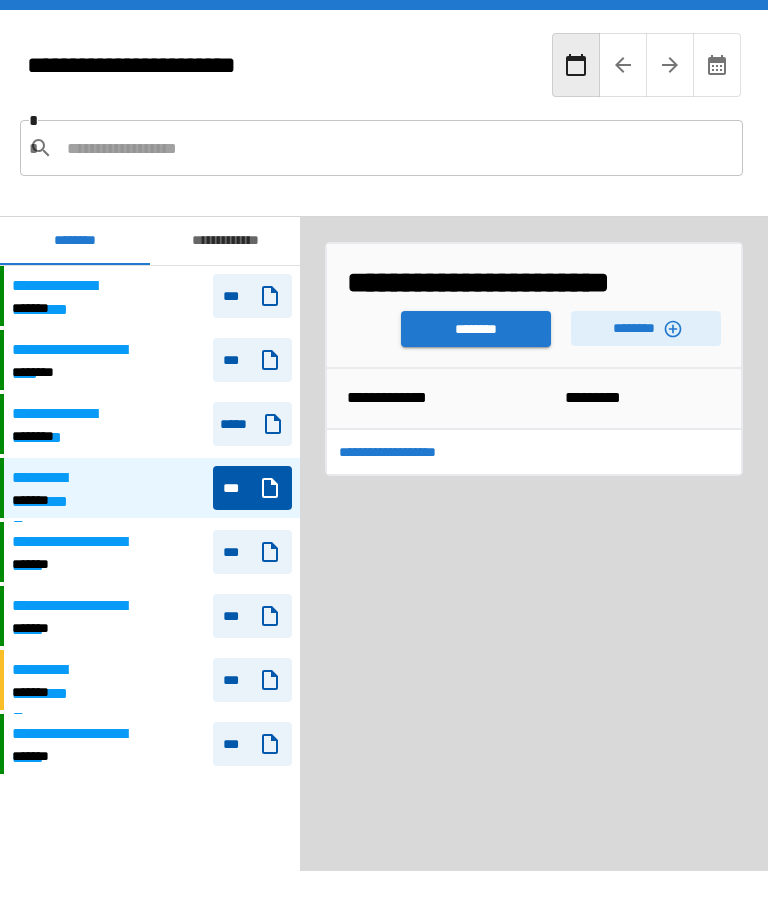 click on "********" at bounding box center [476, 329] 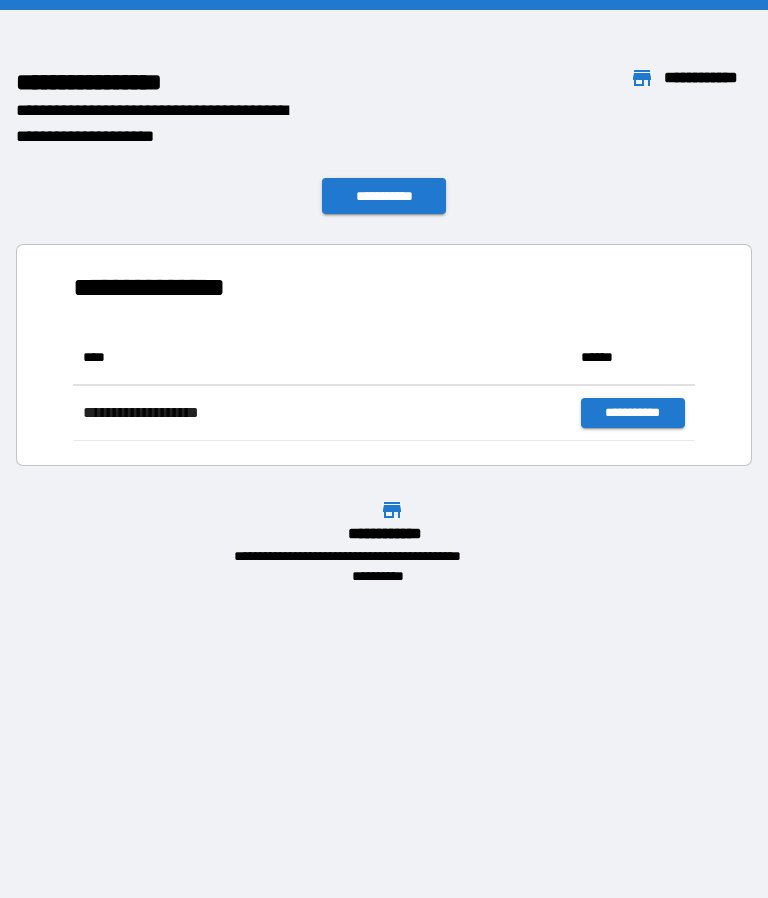 scroll, scrollTop: 111, scrollLeft: 622, axis: both 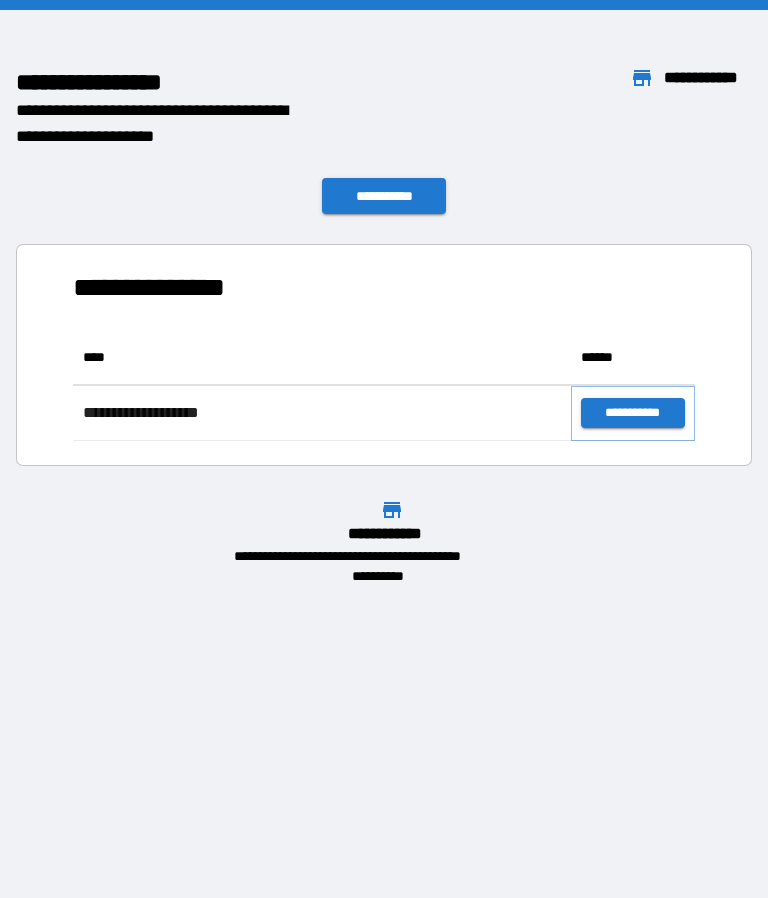 click on "**********" at bounding box center (633, 413) 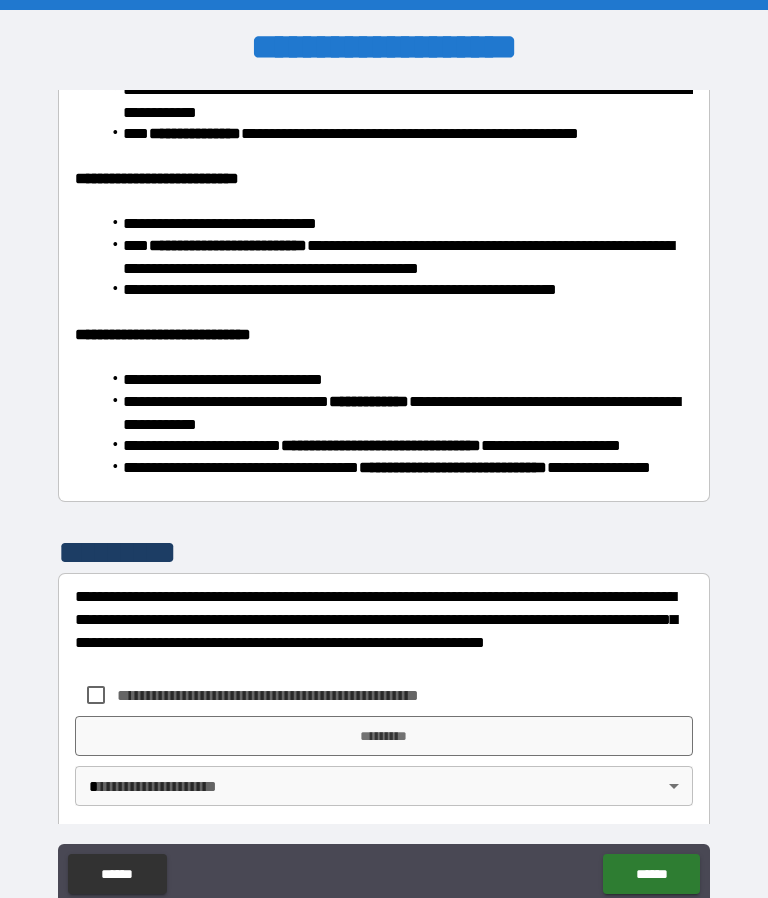 scroll, scrollTop: 1352, scrollLeft: 0, axis: vertical 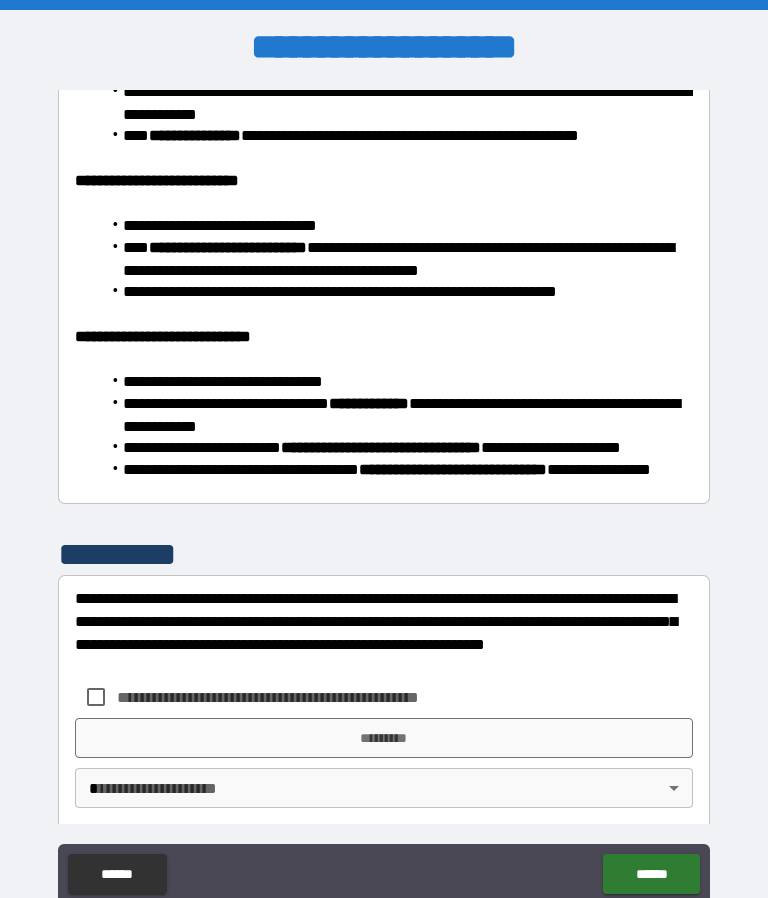 click on "[FIRST] [LAST] [CITY] [STATE] [ZIP] [COUNTRY] [ADDRESS] [APT] [CITY] [STATE] [ZIP] [COUNTRY] [ADDRESS] [APT] [PHONE] [EMAIL] [CREDIT_CARD] [EXP_DATE] [CVV] [NAME] [ADDRESS] [CITY] [STATE] [ZIP] [COUNTRY] [ADDRESS] [APT] [PHONE] [EMAIL] [CREDIT_CARD] [EXP_DATE] [CVV] [NAME] [ADDRESS] [CITY] [STATE] [ZIP] [COUNTRY] [ADDRESS] [APT] [PHONE] [EMAIL] [CREDIT_CARD] [EXP_DATE] [CVV]" at bounding box center (384, 492) 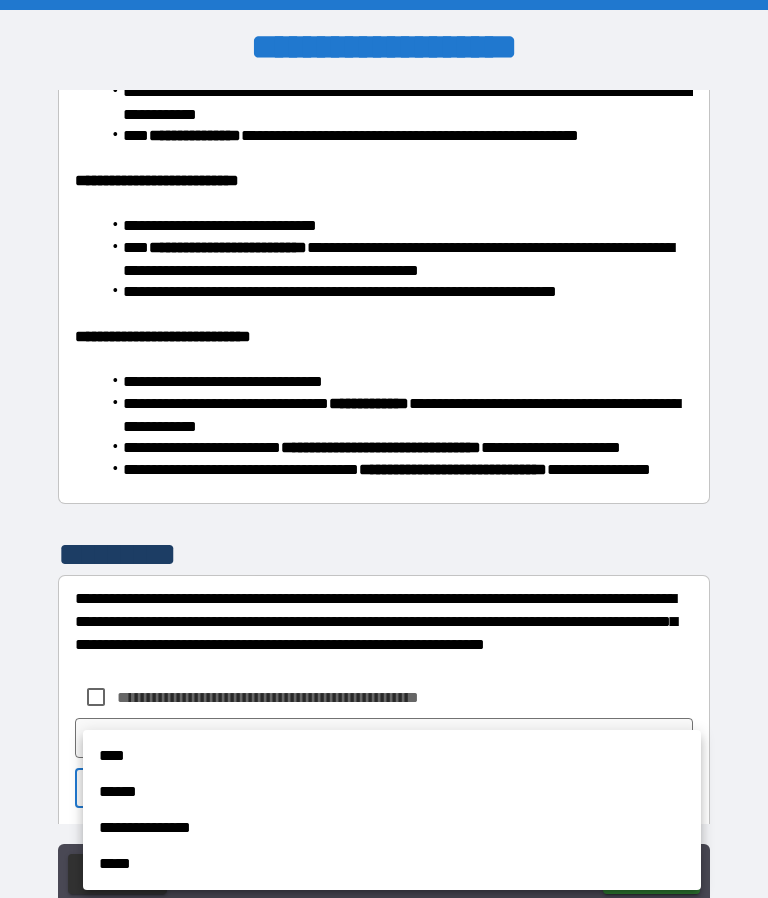 click on "****" at bounding box center (392, 756) 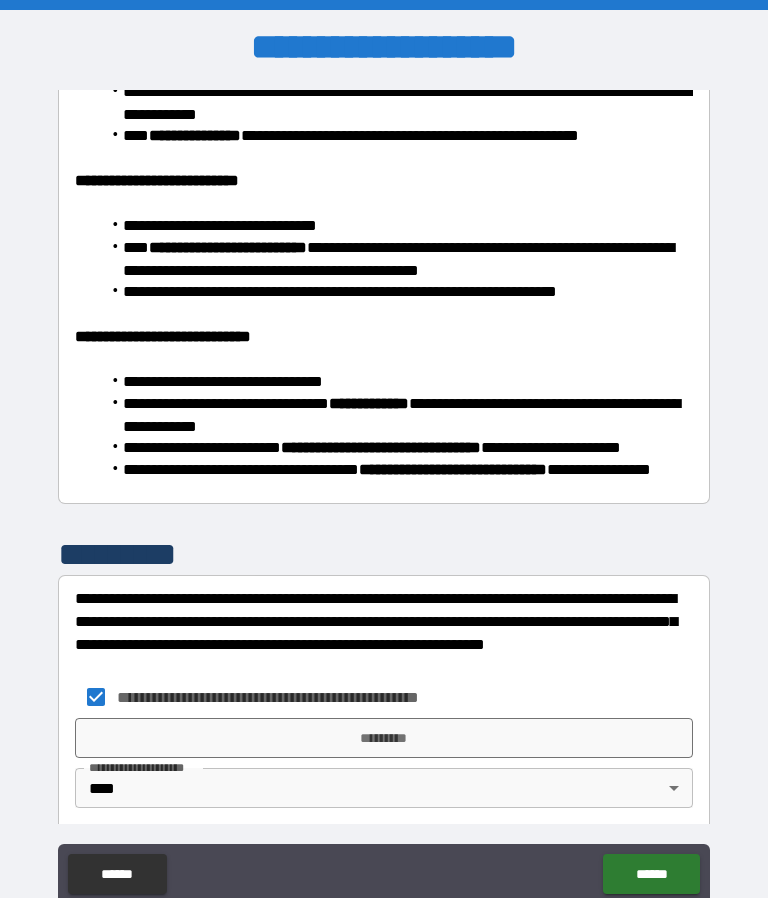 click on "*********" at bounding box center [384, 738] 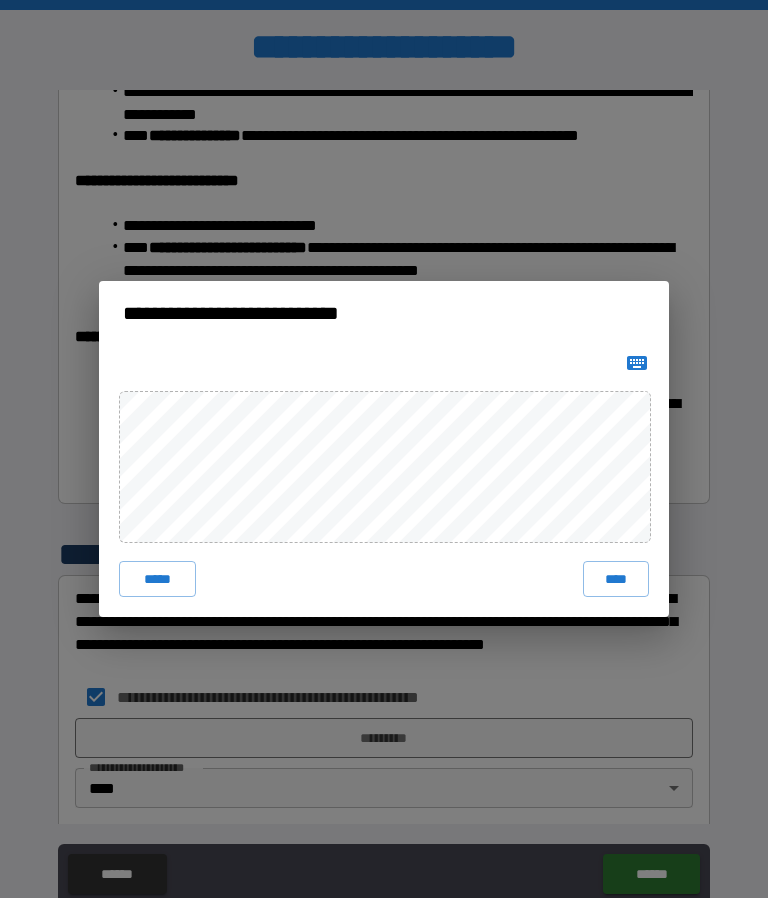 click on "****" at bounding box center (616, 579) 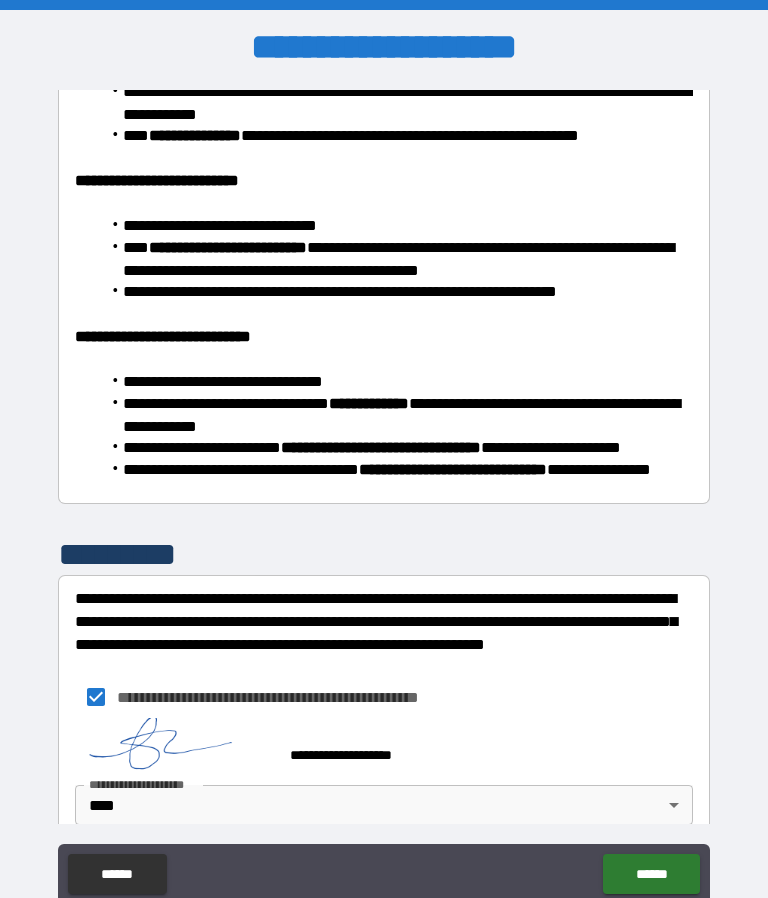 click on "******" at bounding box center (651, 874) 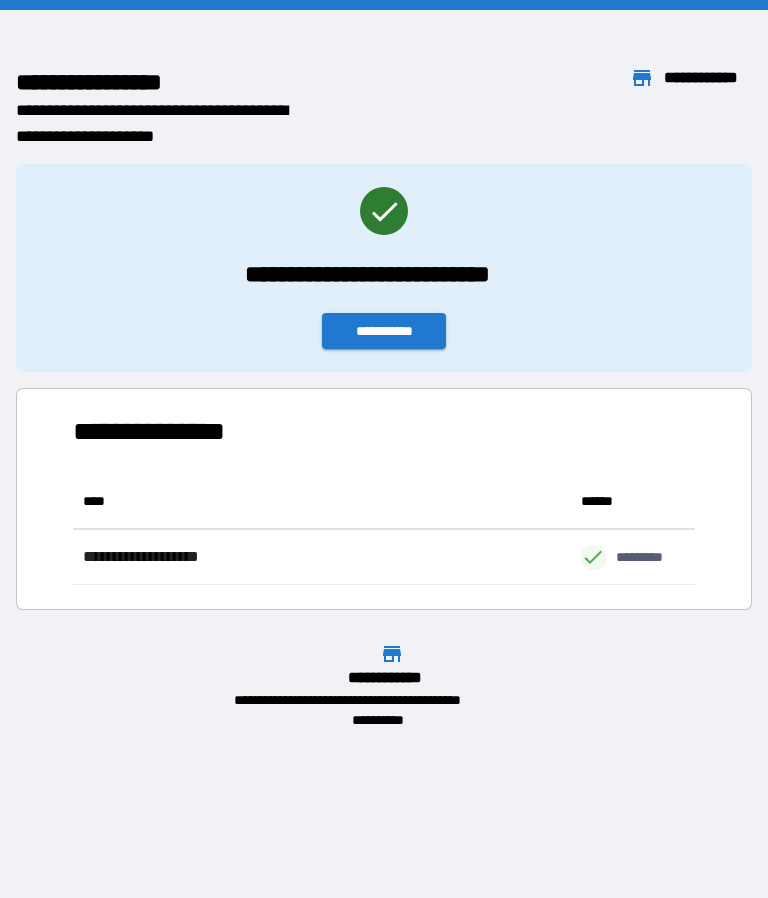 scroll, scrollTop: 111, scrollLeft: 622, axis: both 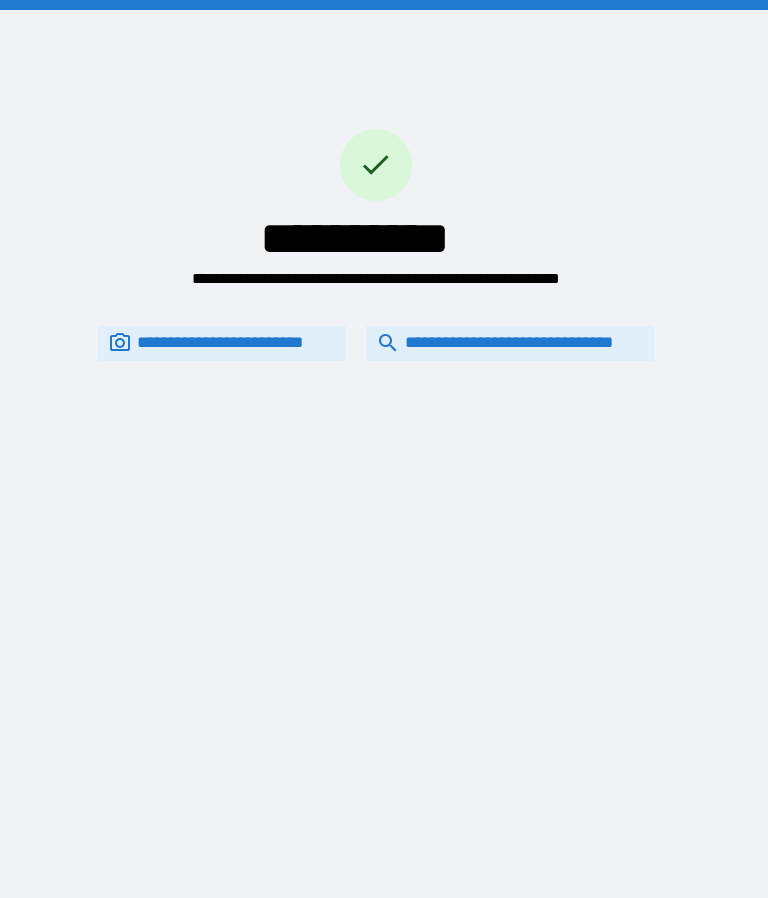 click on "**********" at bounding box center (510, 343) 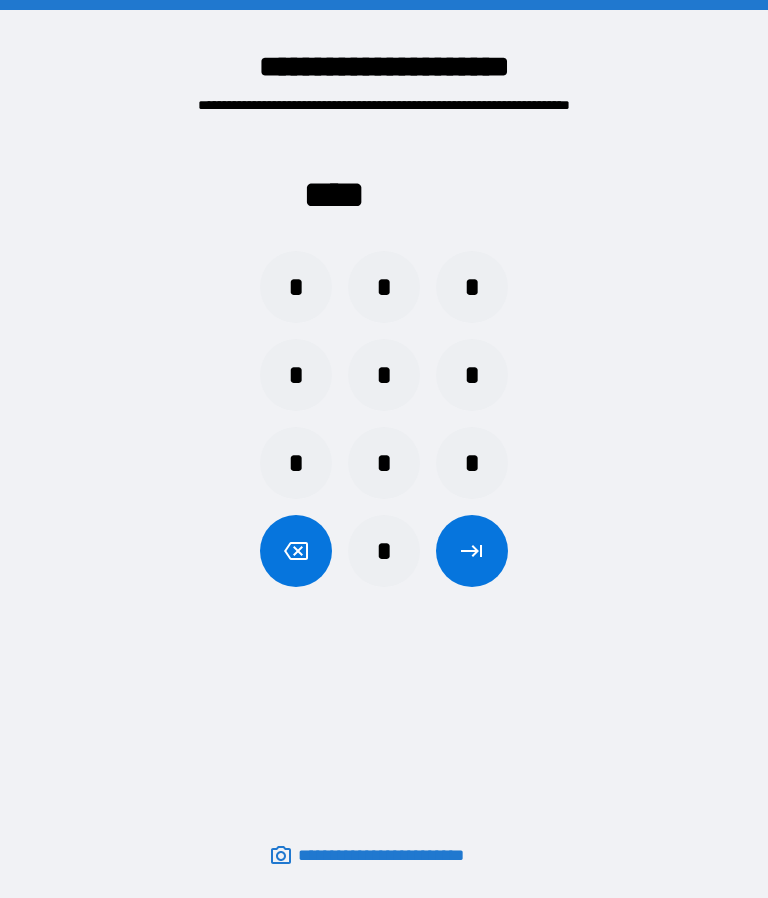 click on "*" at bounding box center (472, 463) 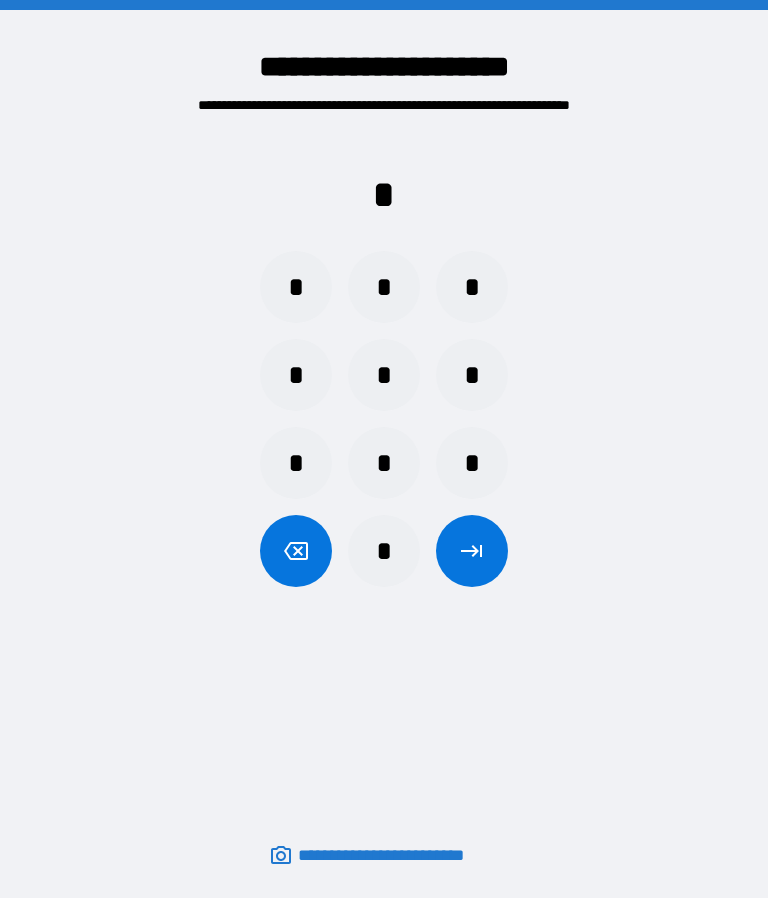 click on "*" at bounding box center [472, 287] 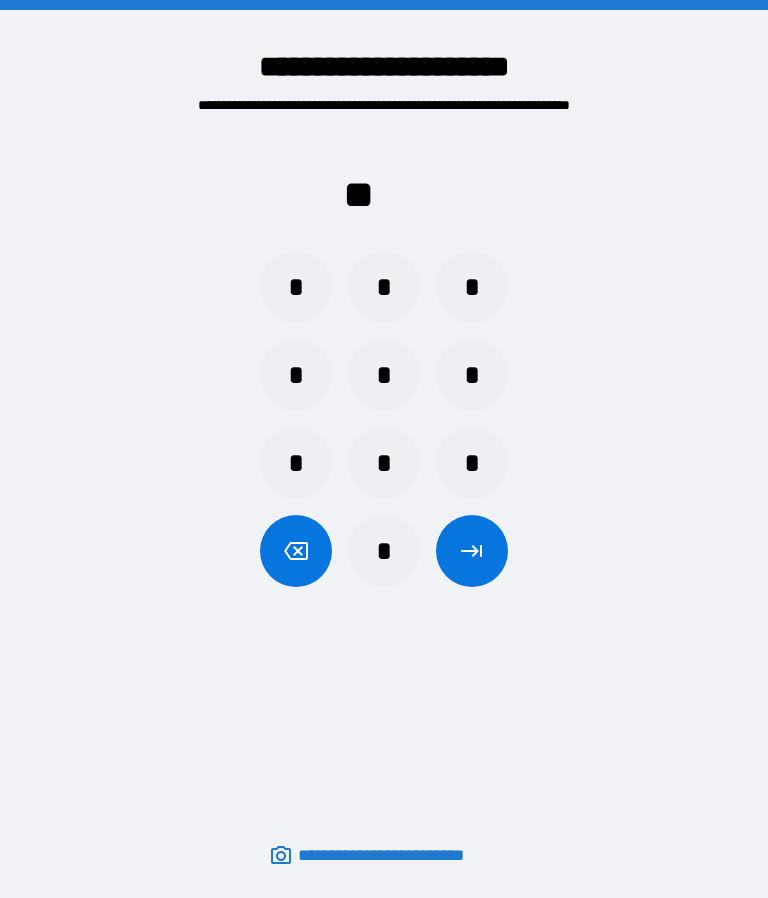 click on "*" at bounding box center [472, 287] 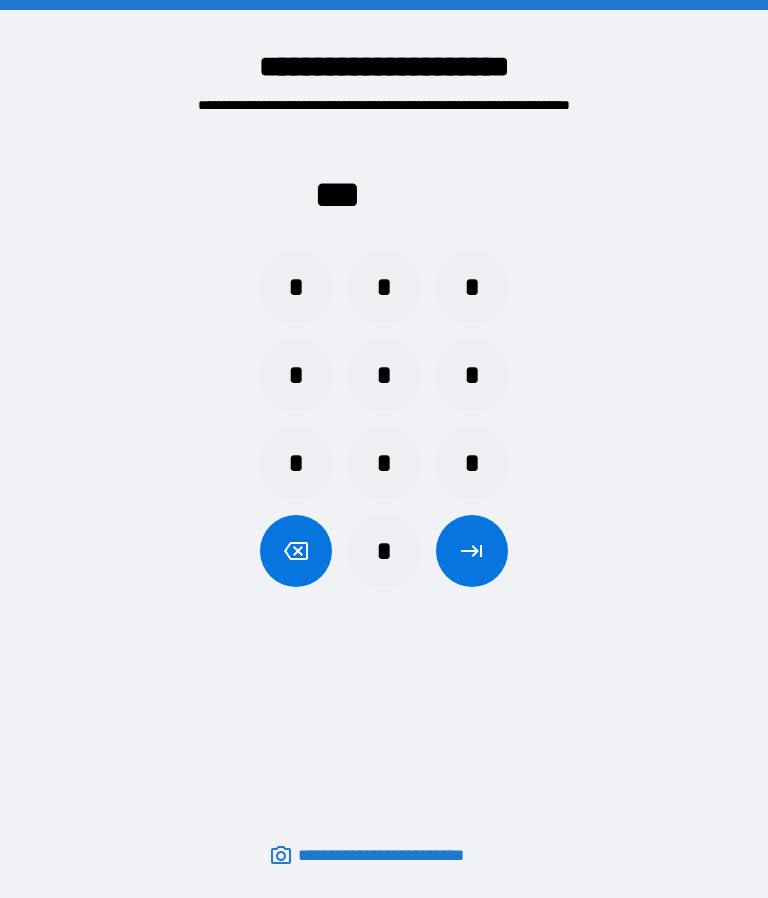 click on "*" at bounding box center [296, 463] 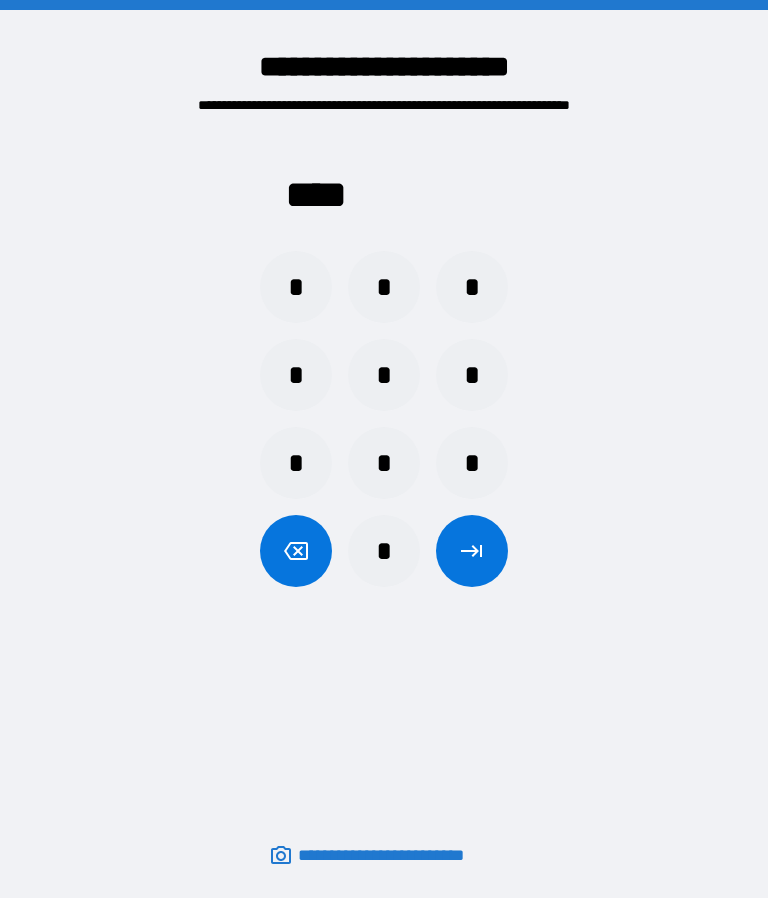 click 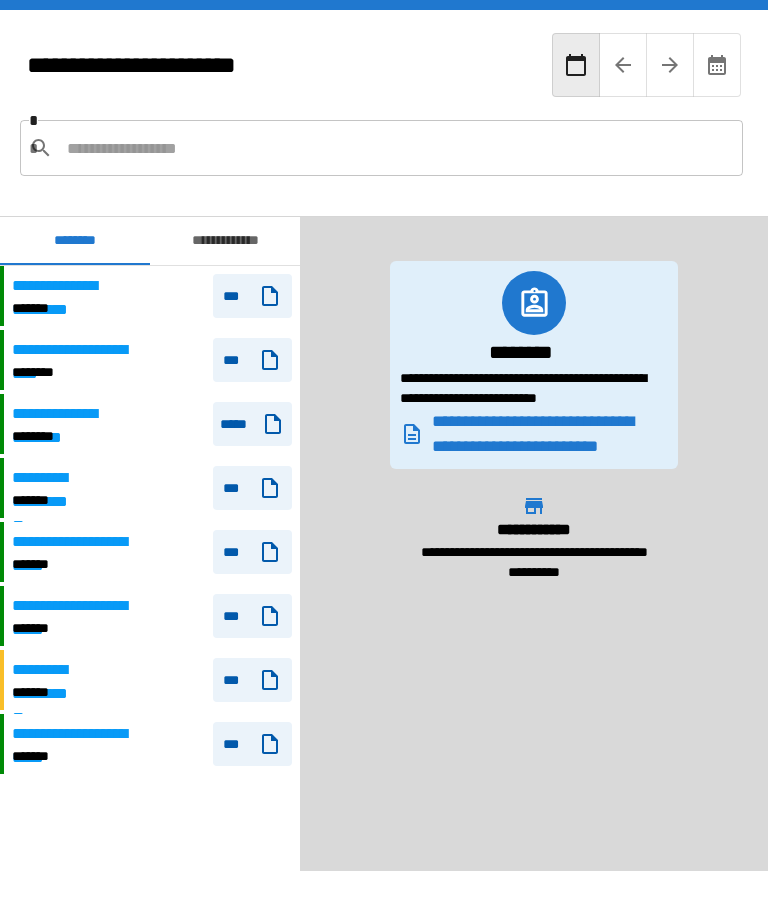 click on "***" at bounding box center (252, 360) 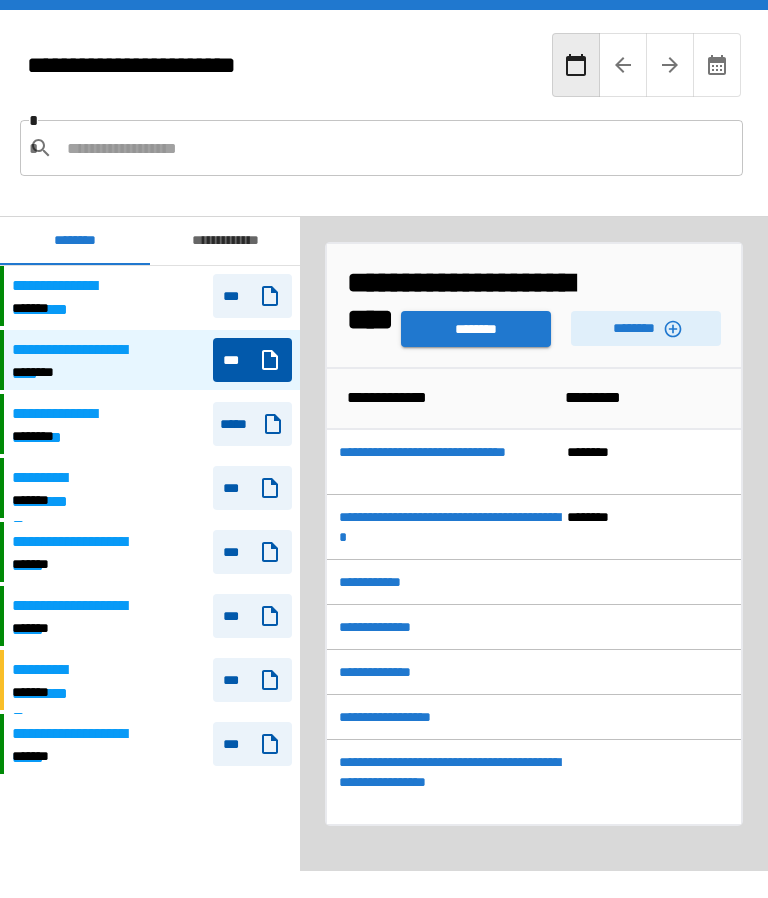 click on "********" at bounding box center (646, 328) 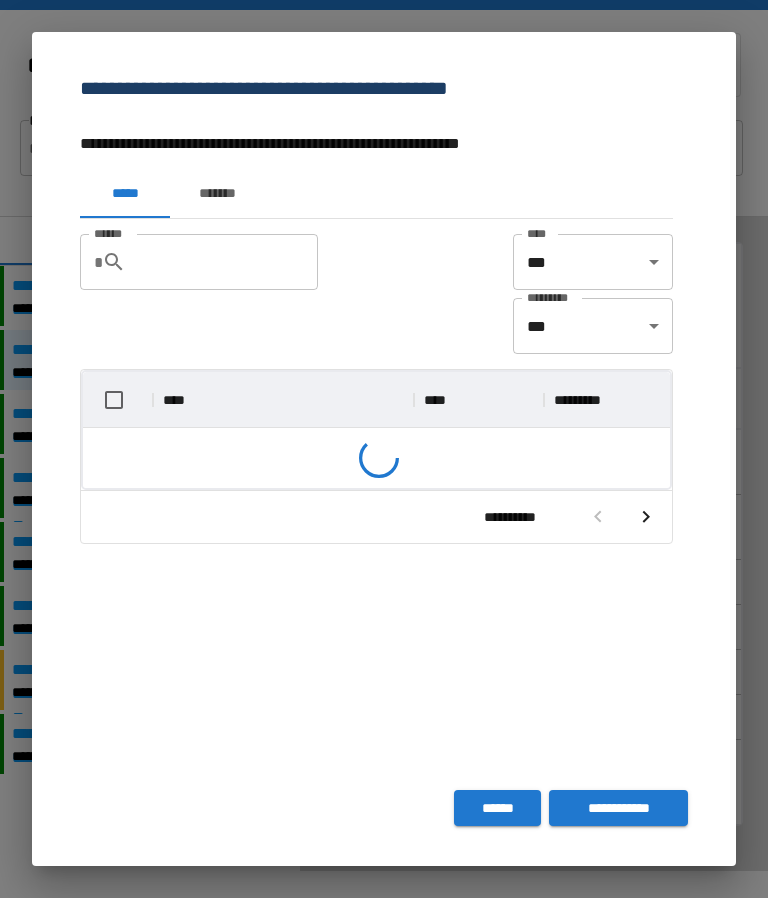 scroll, scrollTop: 116, scrollLeft: 587, axis: both 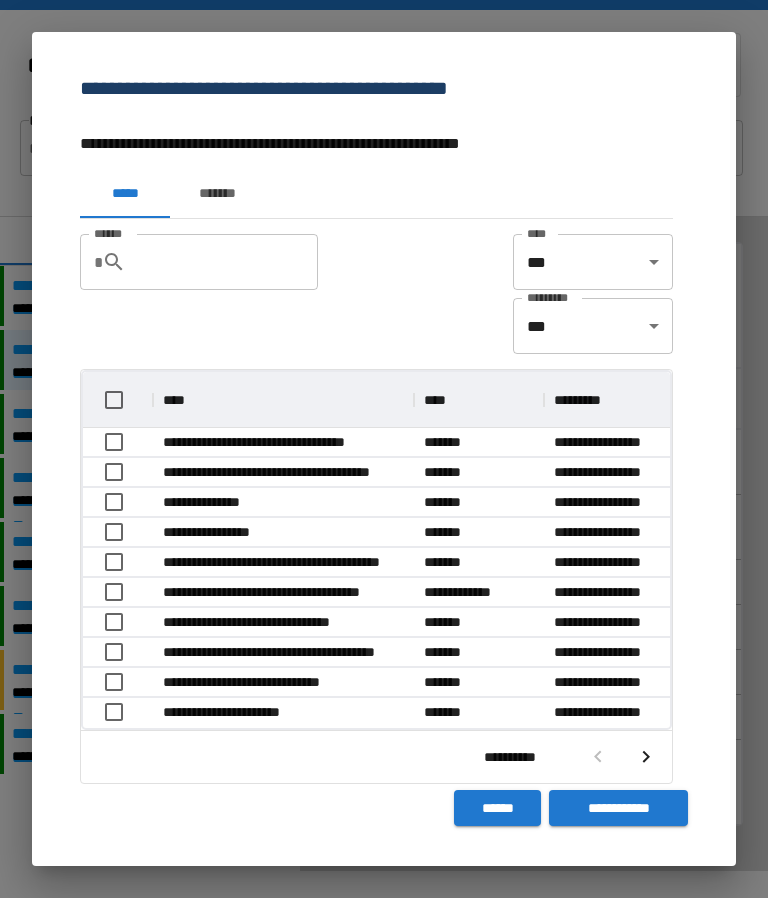 click on "******" at bounding box center (230, 262) 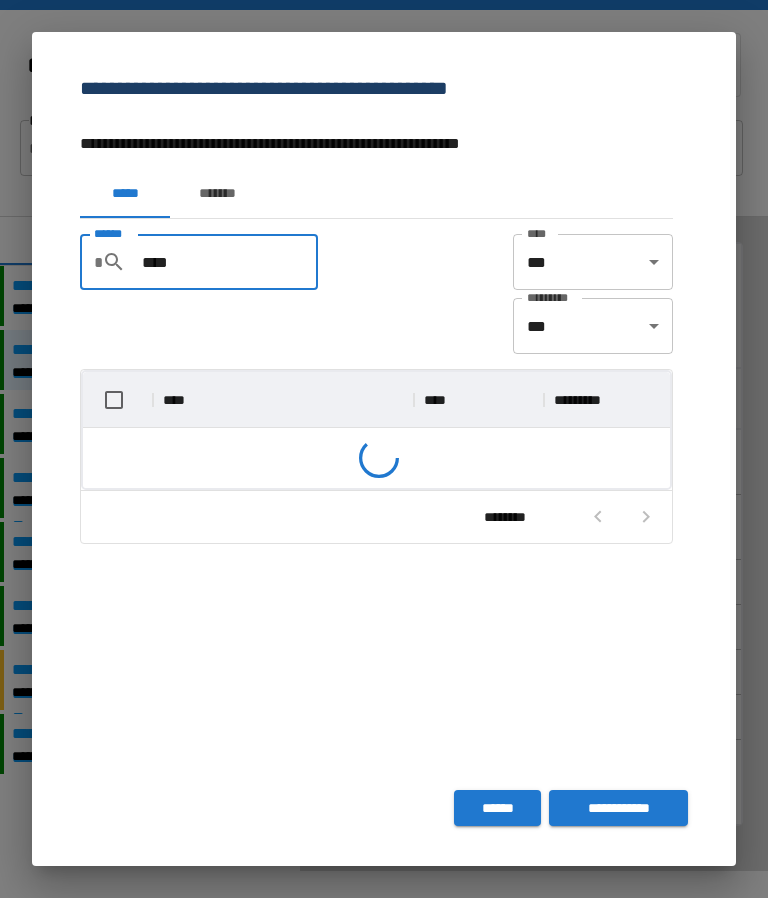 scroll, scrollTop: 86, scrollLeft: 587, axis: both 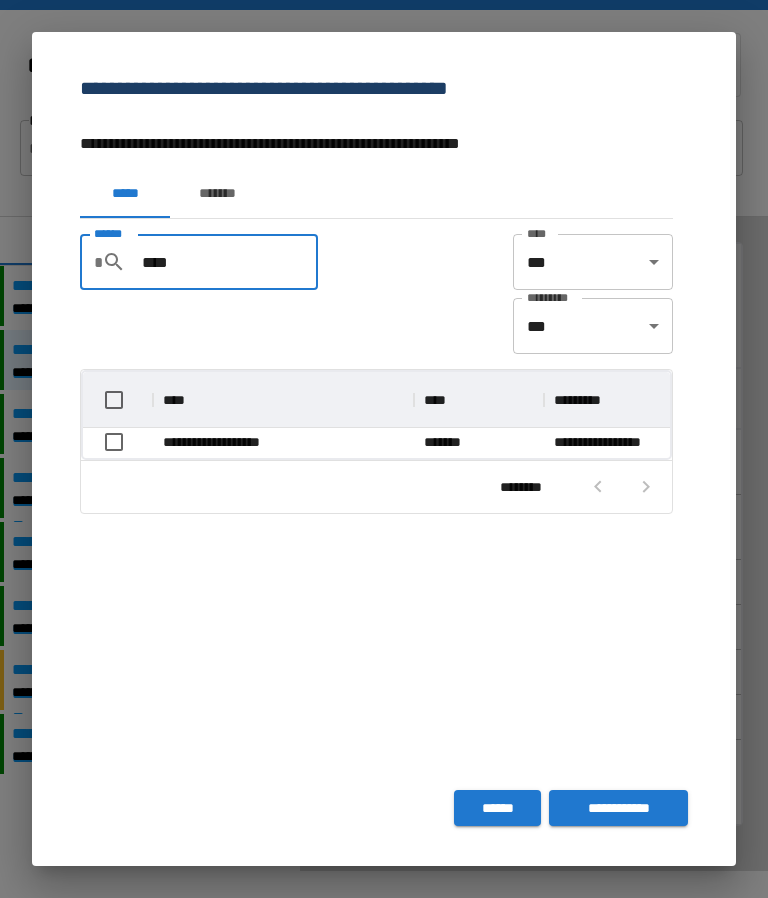 type on "****" 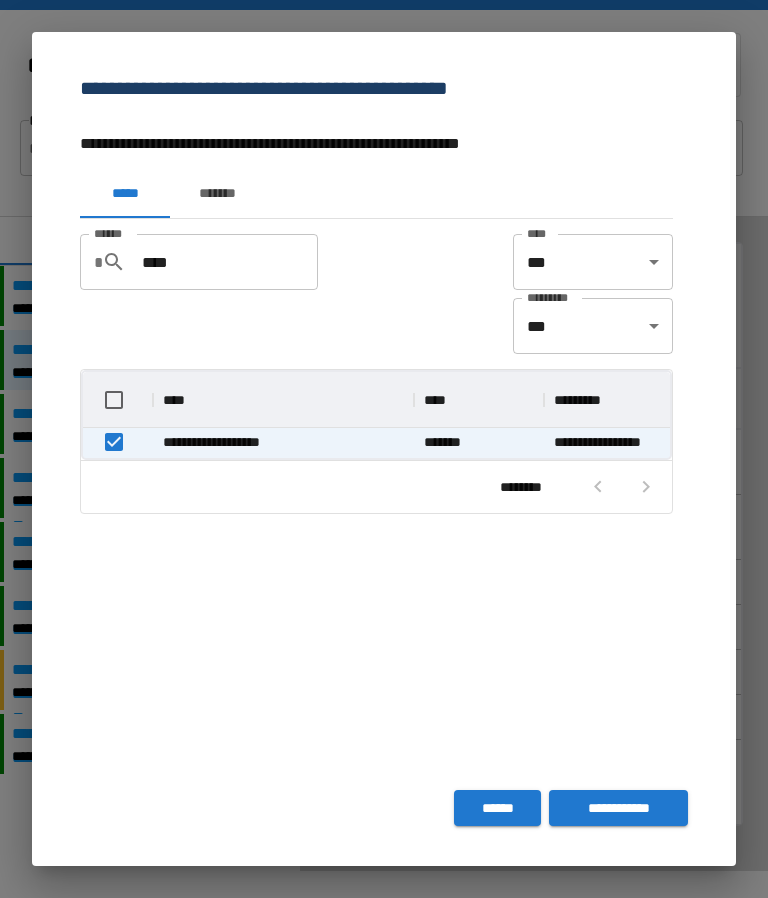 click on "**********" at bounding box center (618, 808) 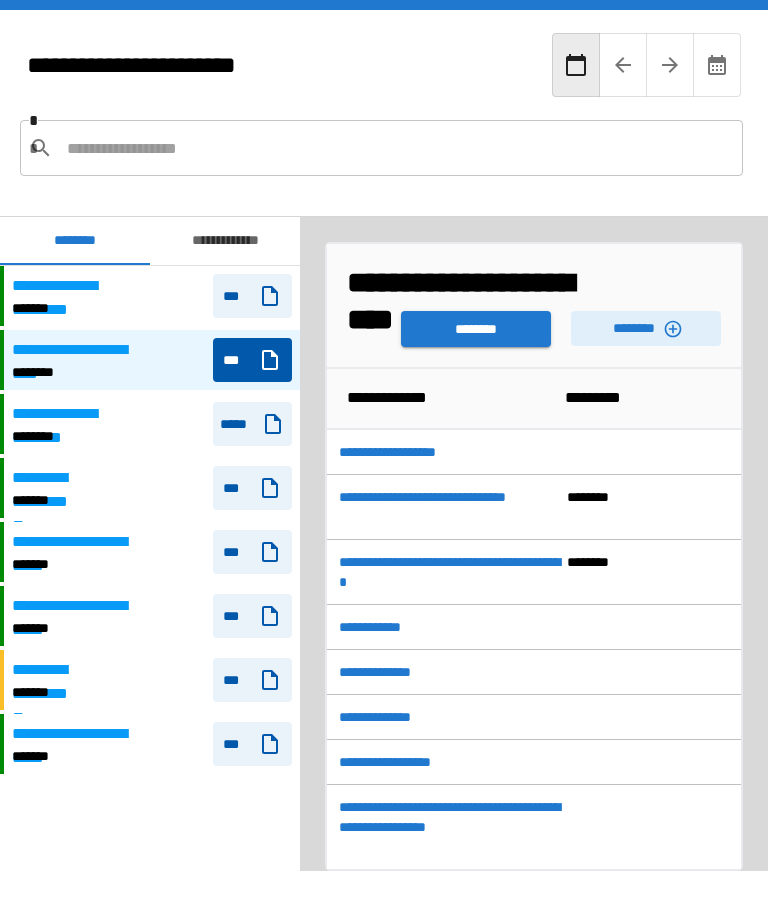 click on "********" at bounding box center (476, 329) 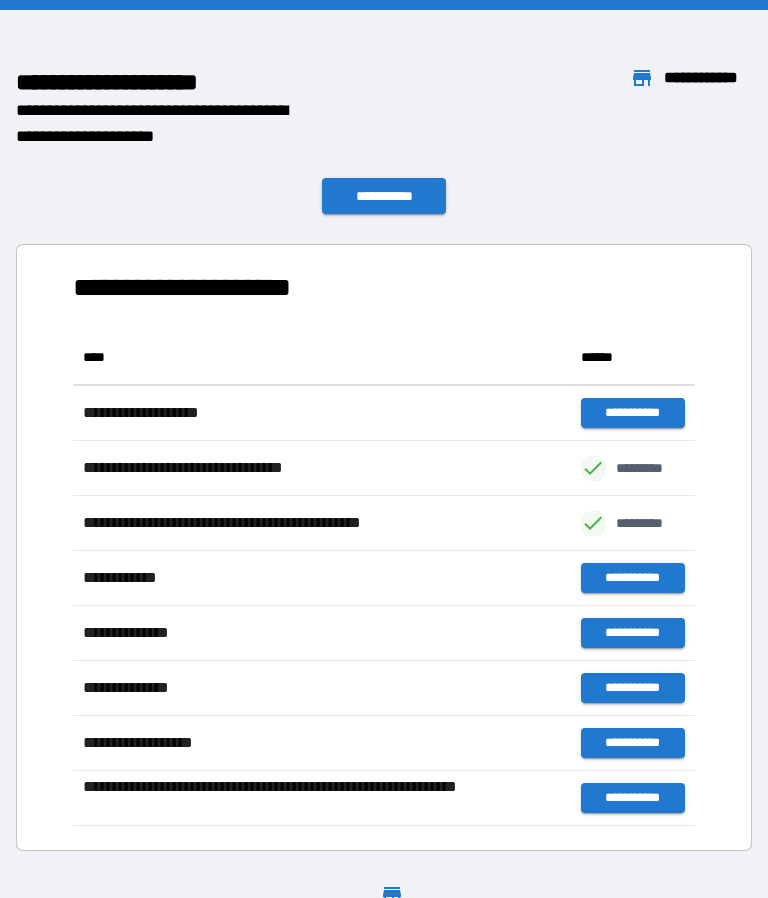 scroll, scrollTop: 1, scrollLeft: 1, axis: both 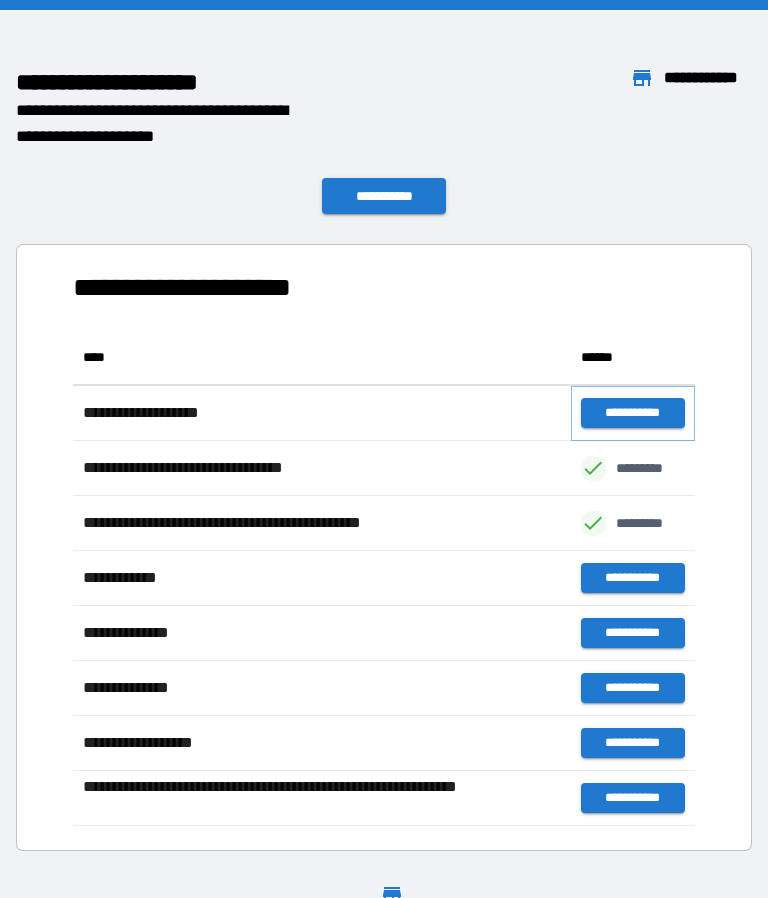 click on "**********" at bounding box center [633, 413] 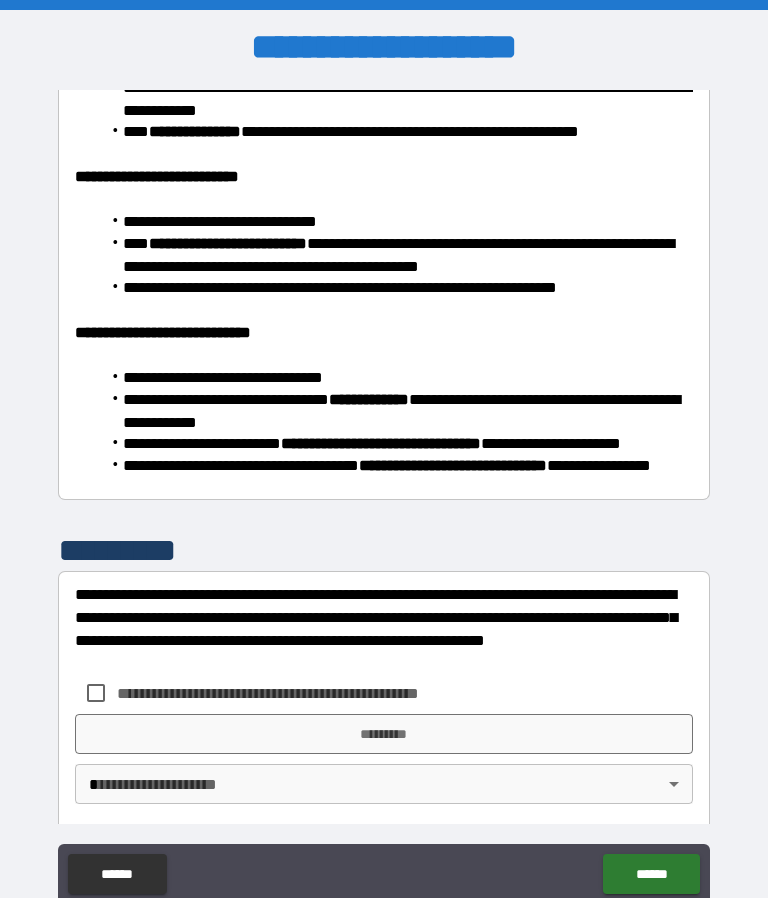 scroll, scrollTop: 1352, scrollLeft: 0, axis: vertical 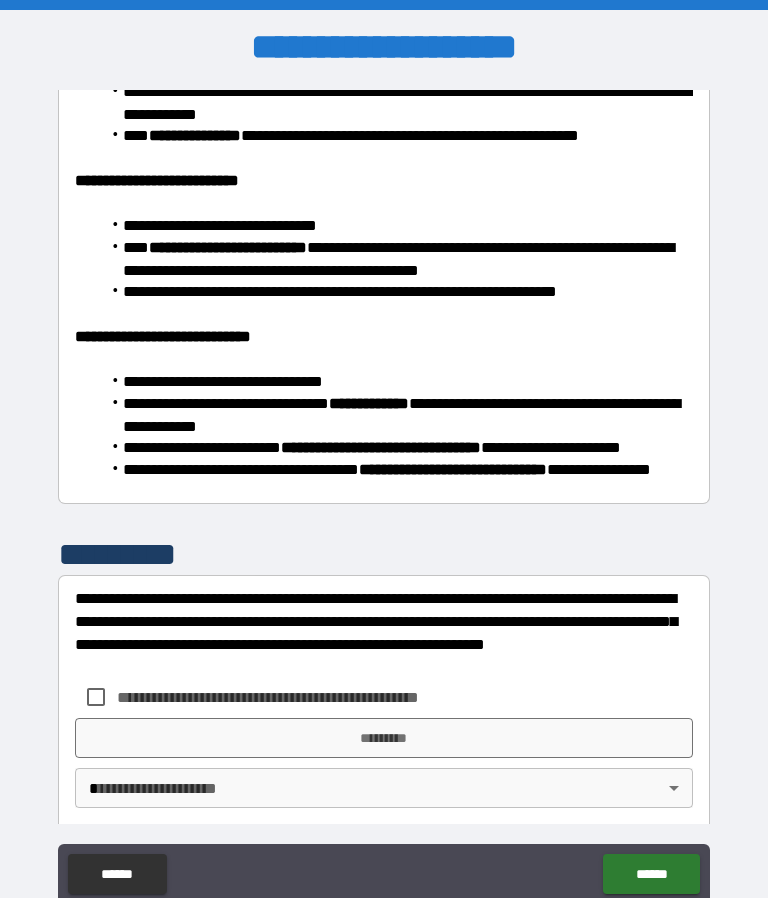 click on "[FIRST] [LAST] [CITY] [STATE] [ZIP] [COUNTRY] [ADDRESS] [APT] [CITY] [STATE] [ZIP] [COUNTRY] [ADDRESS] [APT] [PHONE] [EMAIL] [CREDIT_CARD] [EXP_DATE] [CVV] [NAME] [ADDRESS] [CITY] [STATE] [ZIP] [COUNTRY] [ADDRESS] [APT] [PHONE] [EMAIL] [CREDIT_CARD] [EXP_DATE] [CVV] [NAME] [ADDRESS] [CITY] [STATE] [ZIP] [COUNTRY] [ADDRESS] [APT] [PHONE] [EMAIL] [CREDIT_CARD] [EXP_DATE] [CVV]" at bounding box center (384, 492) 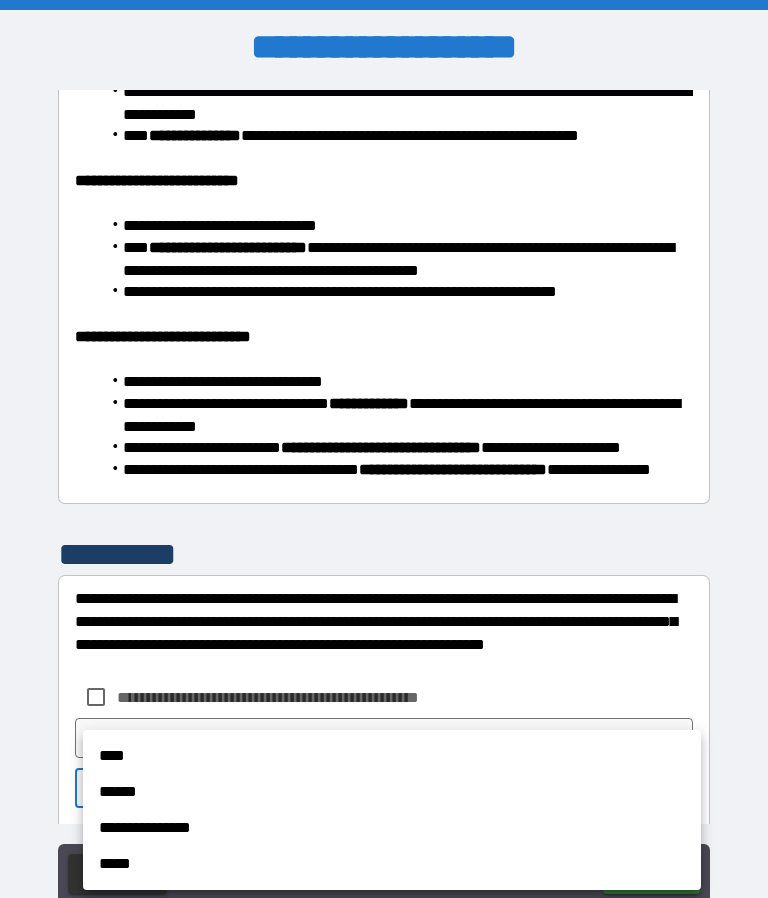 click on "****" at bounding box center [392, 756] 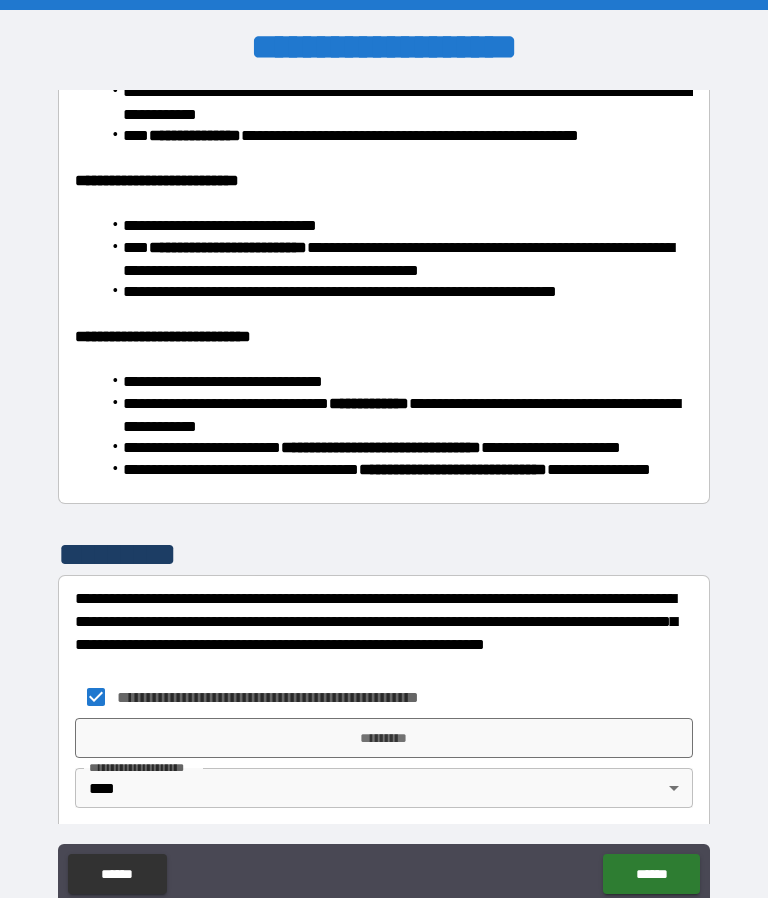 click on "*********" at bounding box center (384, 738) 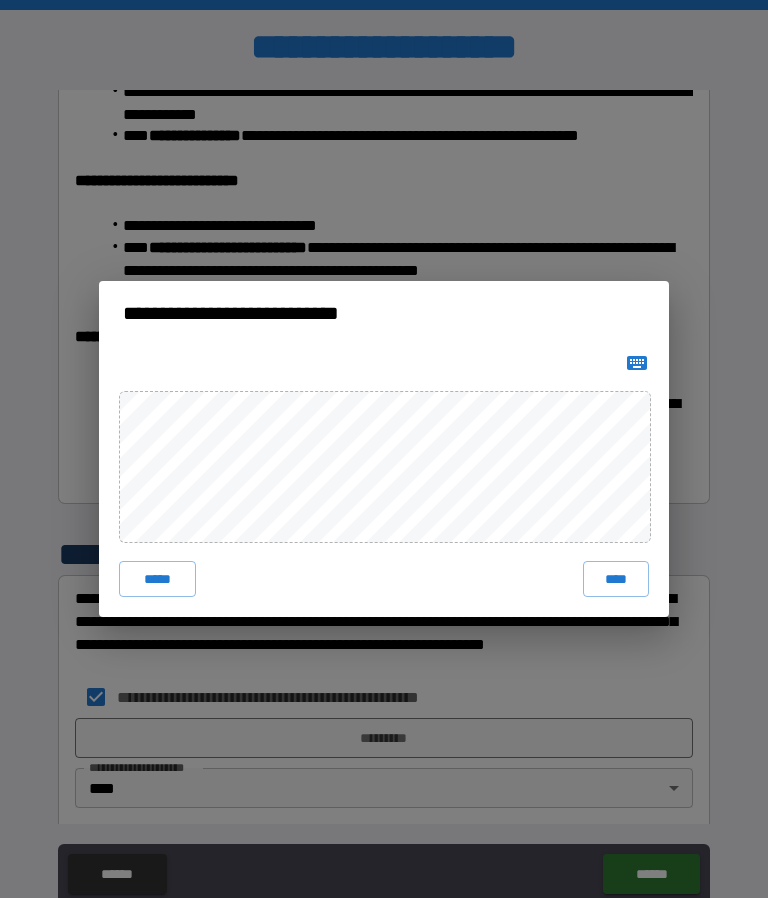 click on "****" at bounding box center [616, 579] 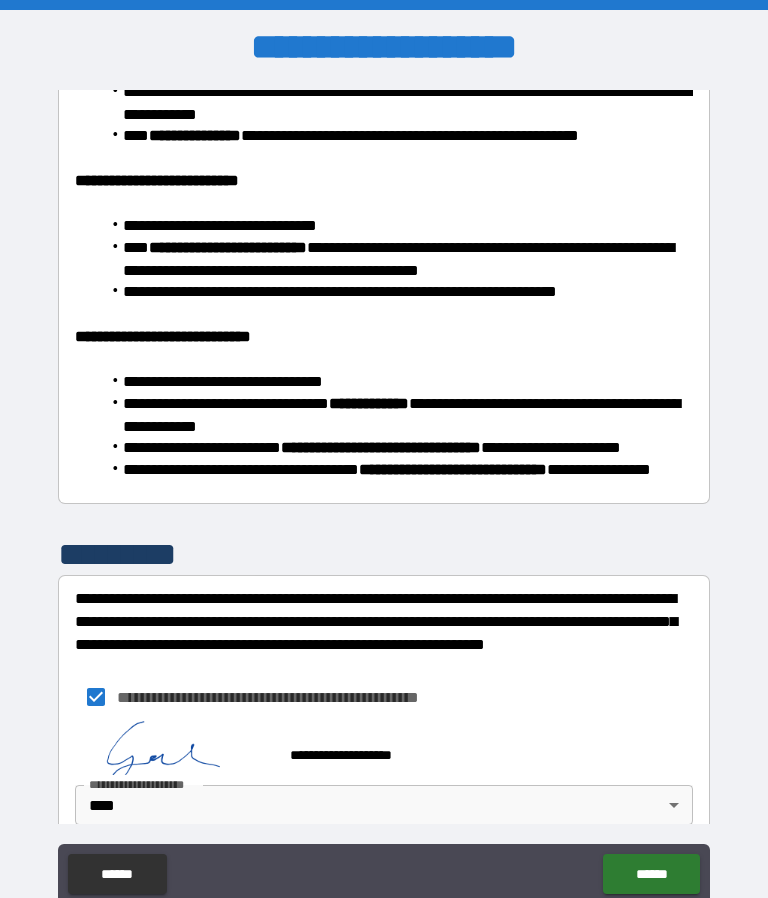 click on "******" at bounding box center [651, 874] 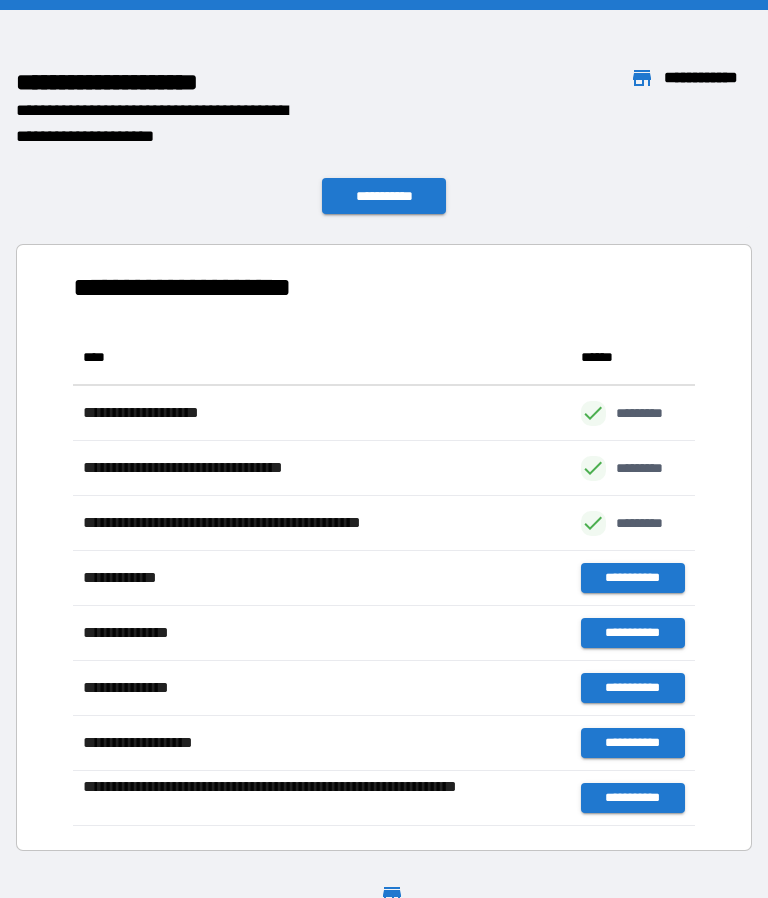 scroll, scrollTop: 1, scrollLeft: 1, axis: both 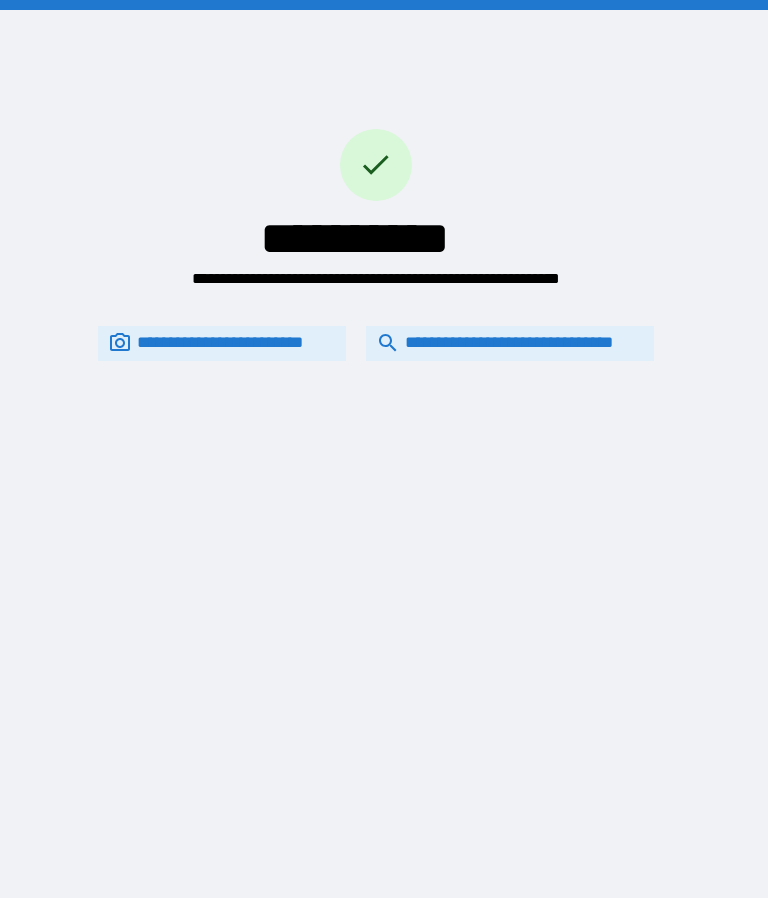 click on "**********" at bounding box center (510, 343) 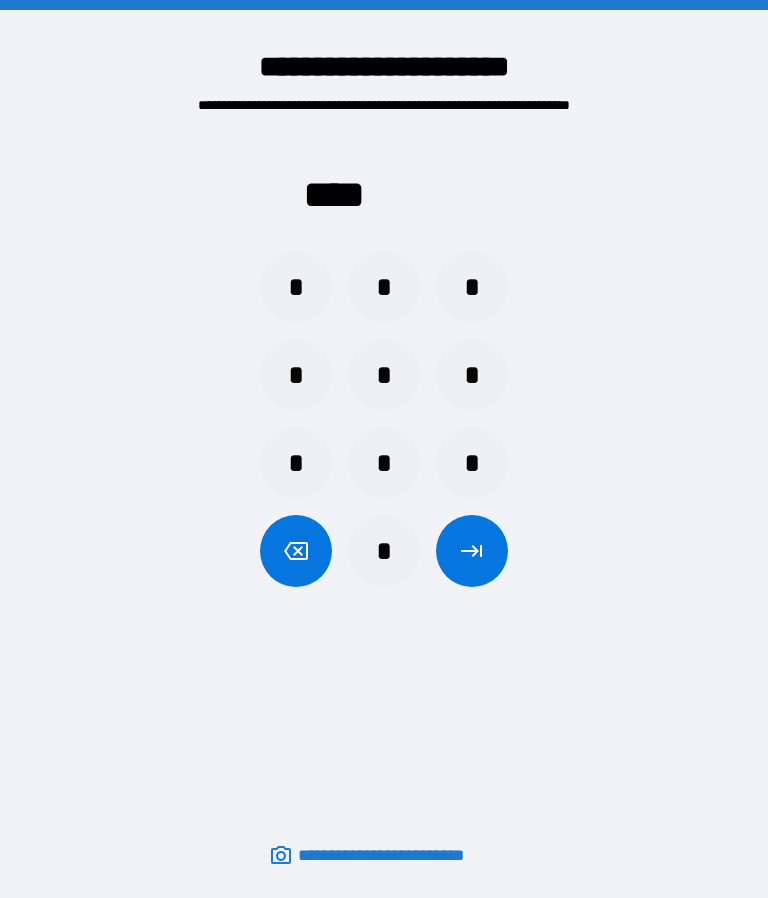 click on "*" at bounding box center [472, 463] 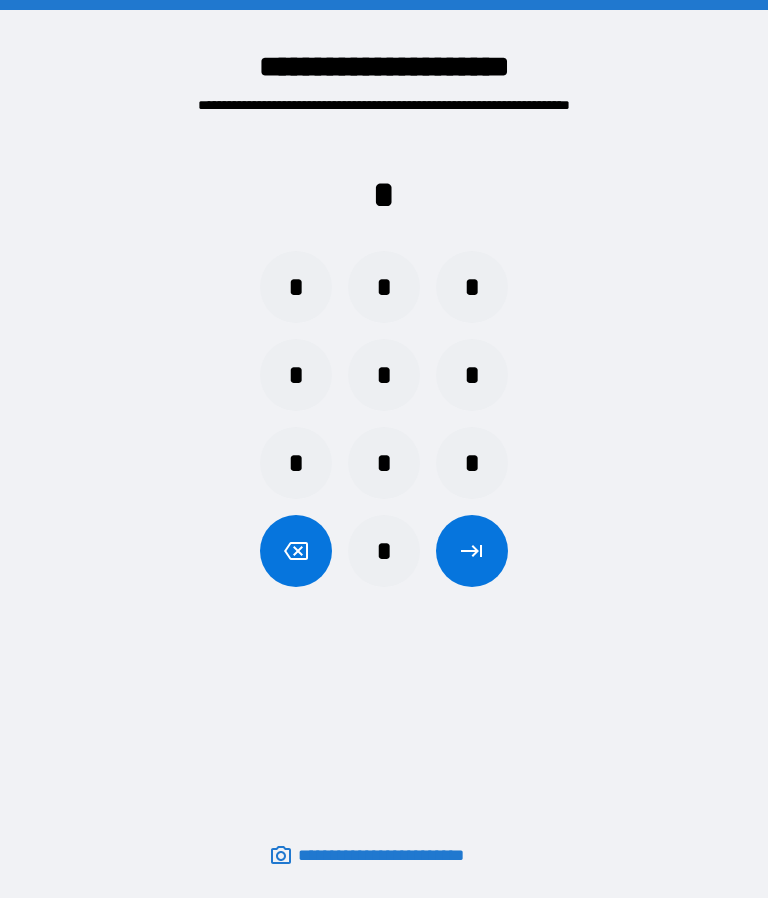 click on "*" at bounding box center [472, 287] 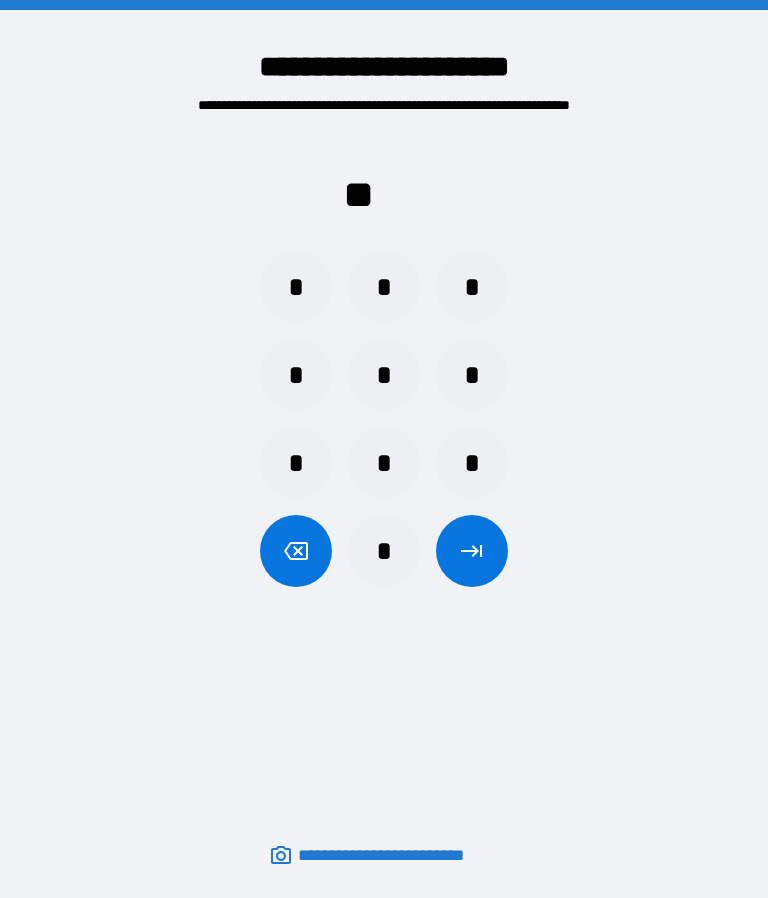 click on "*" at bounding box center (472, 287) 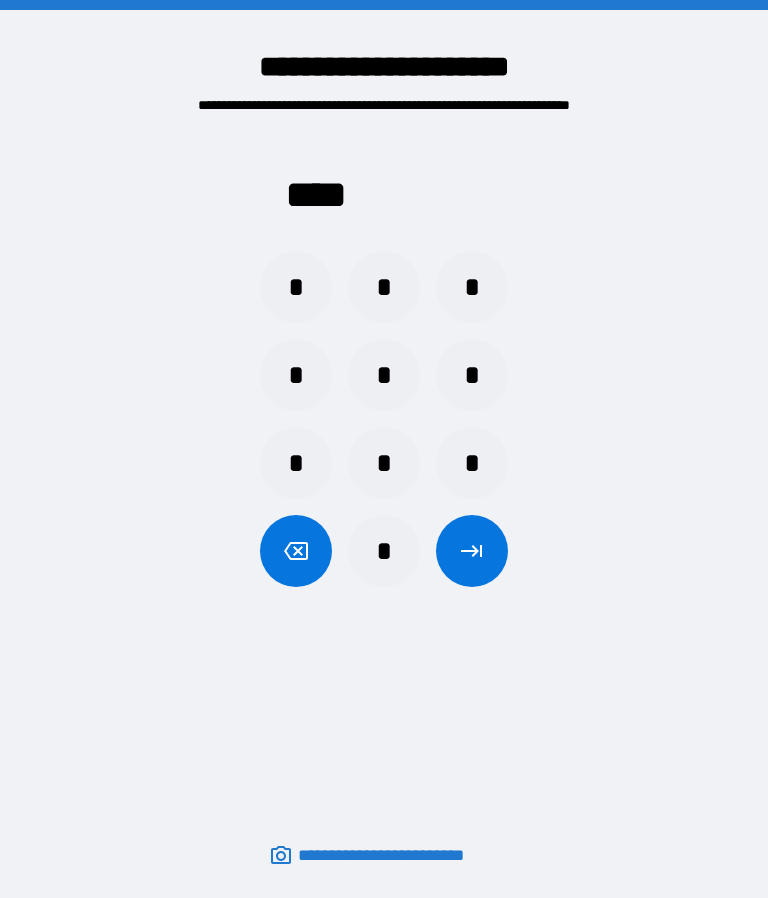 click at bounding box center [472, 551] 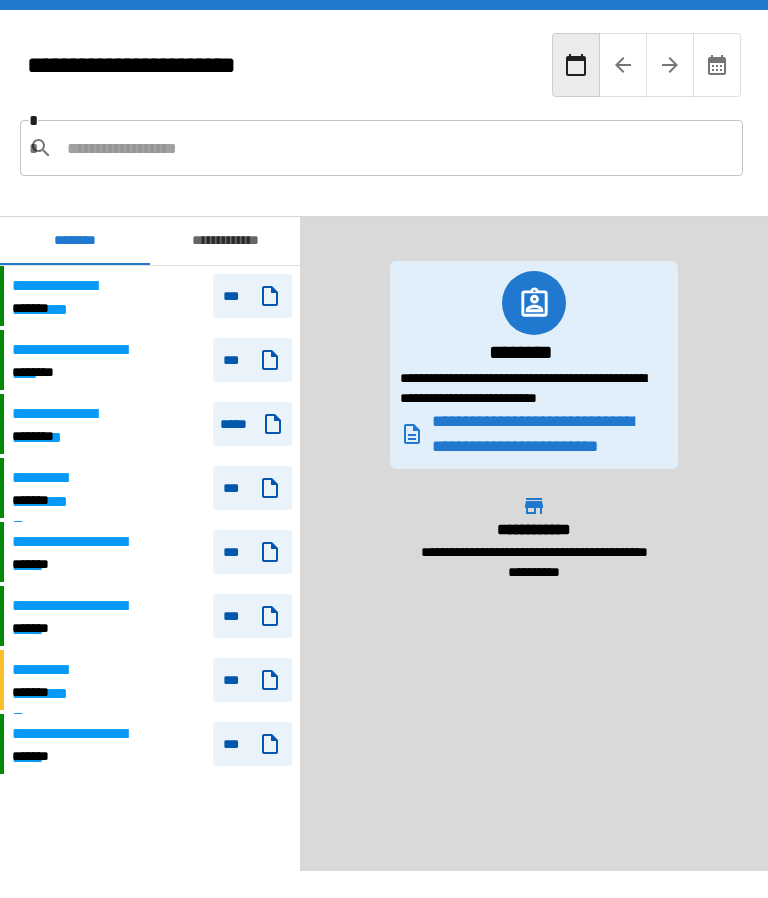 click on "********" at bounding box center [66, 436] 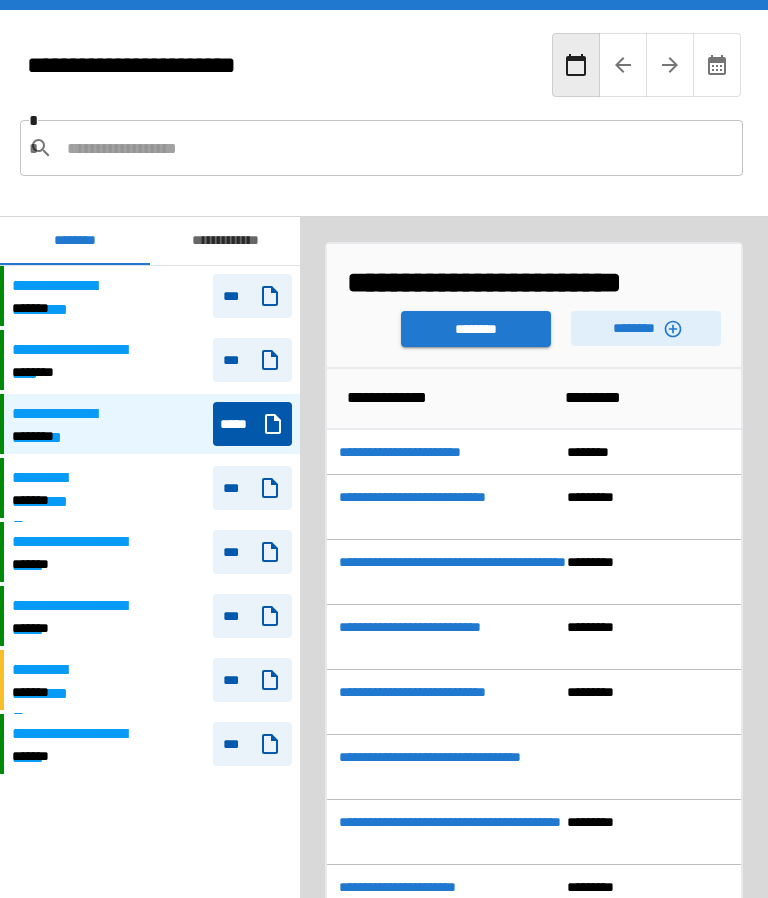 scroll, scrollTop: 0, scrollLeft: 0, axis: both 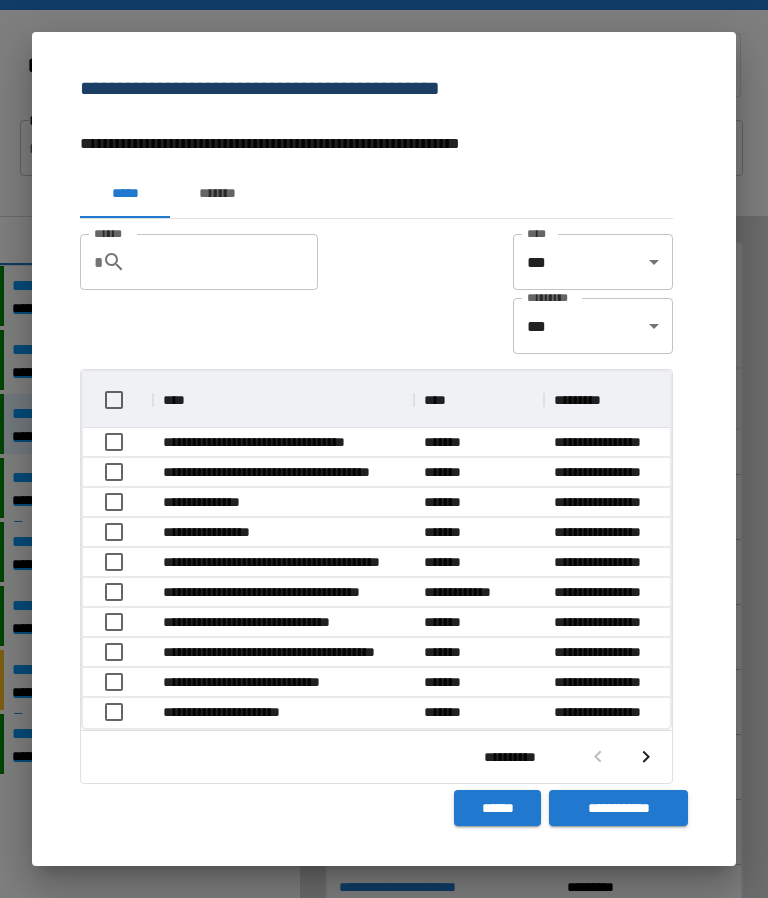 click on "******" at bounding box center [230, 262] 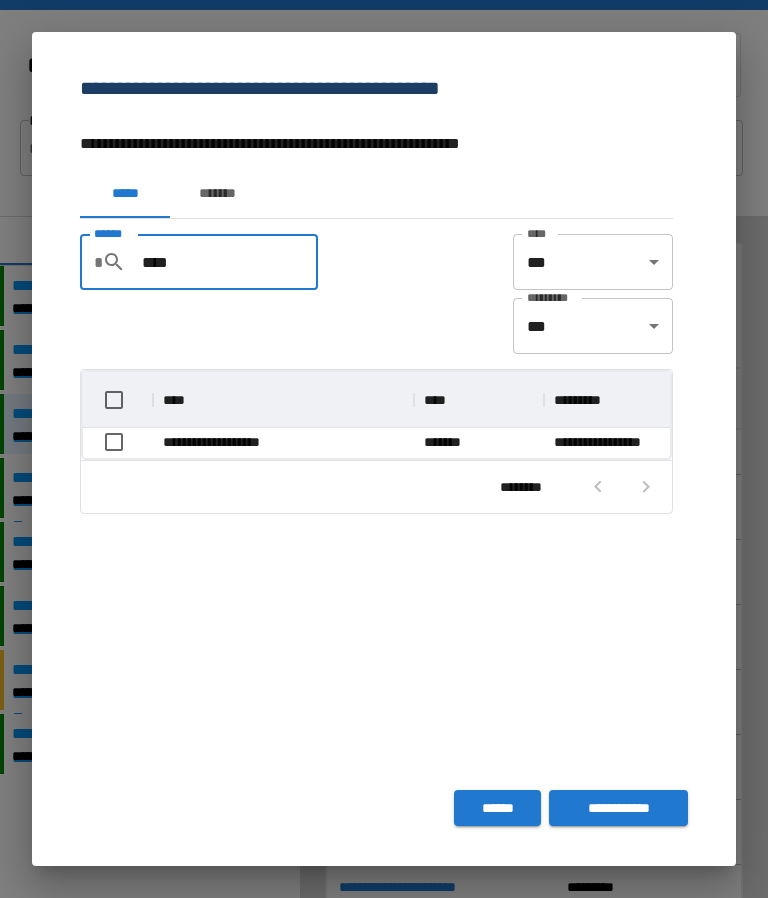scroll, scrollTop: 86, scrollLeft: 587, axis: both 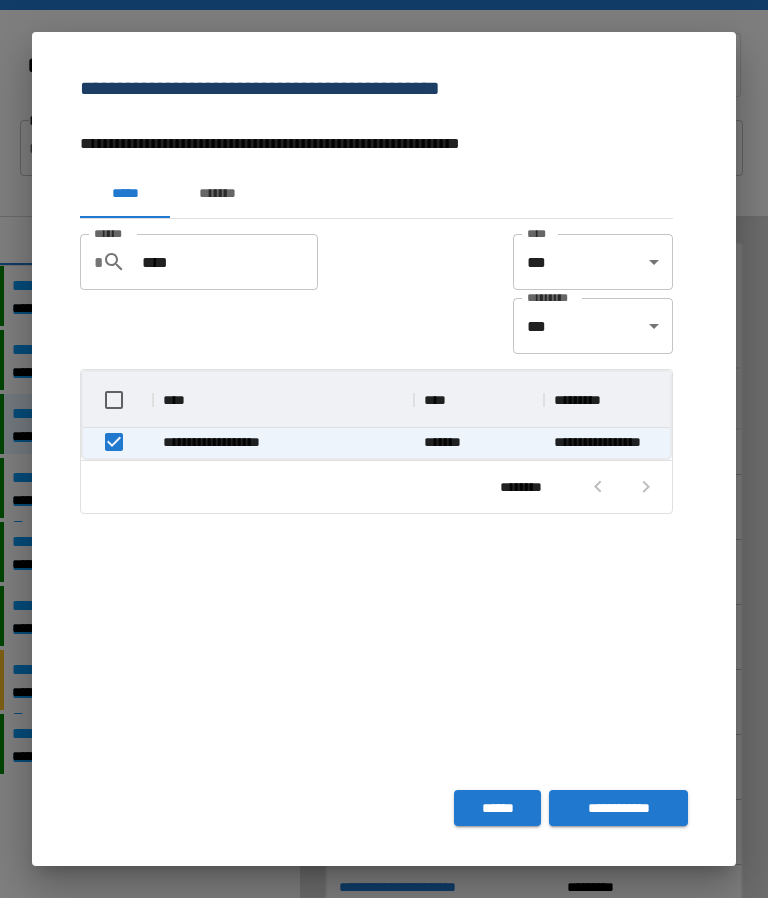 click on "**********" at bounding box center (618, 808) 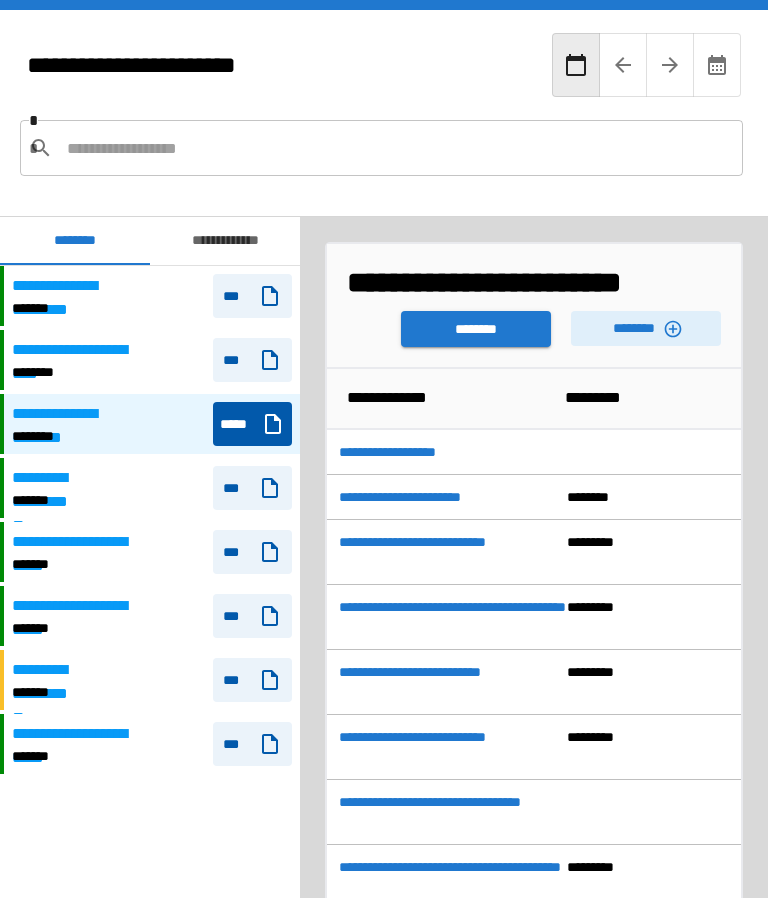click on "********" at bounding box center (476, 329) 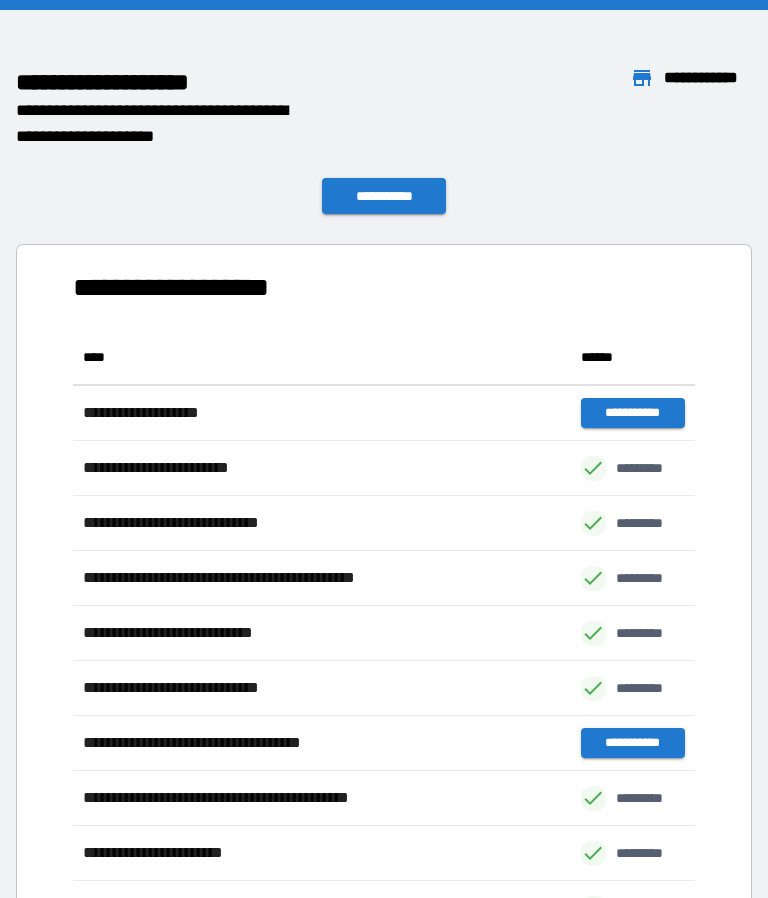 scroll, scrollTop: 1, scrollLeft: 1, axis: both 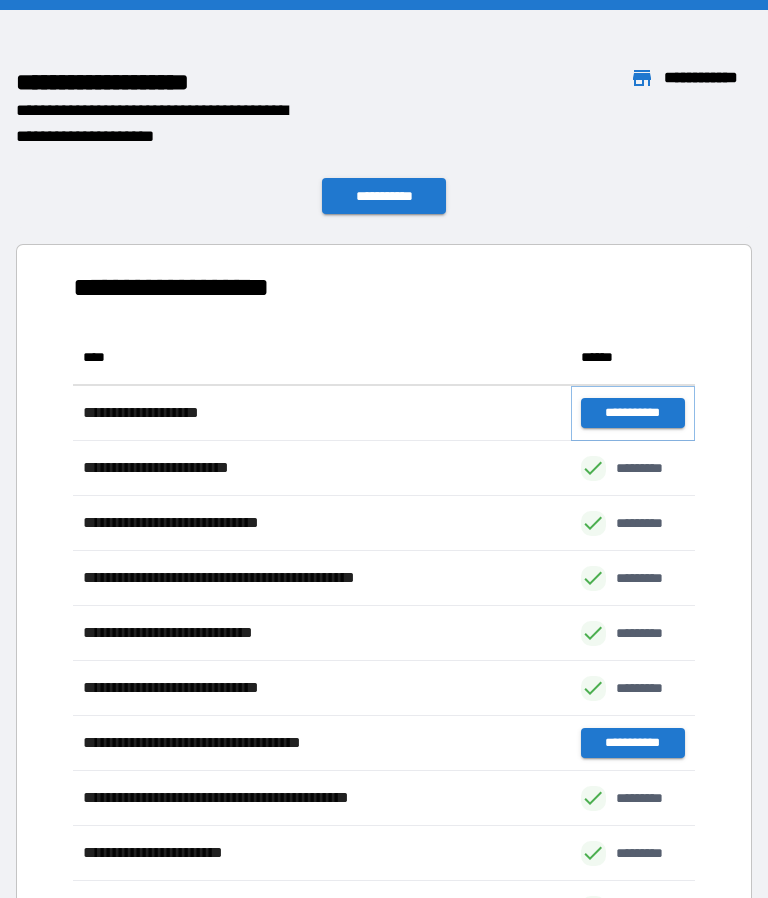 click on "**********" at bounding box center [633, 413] 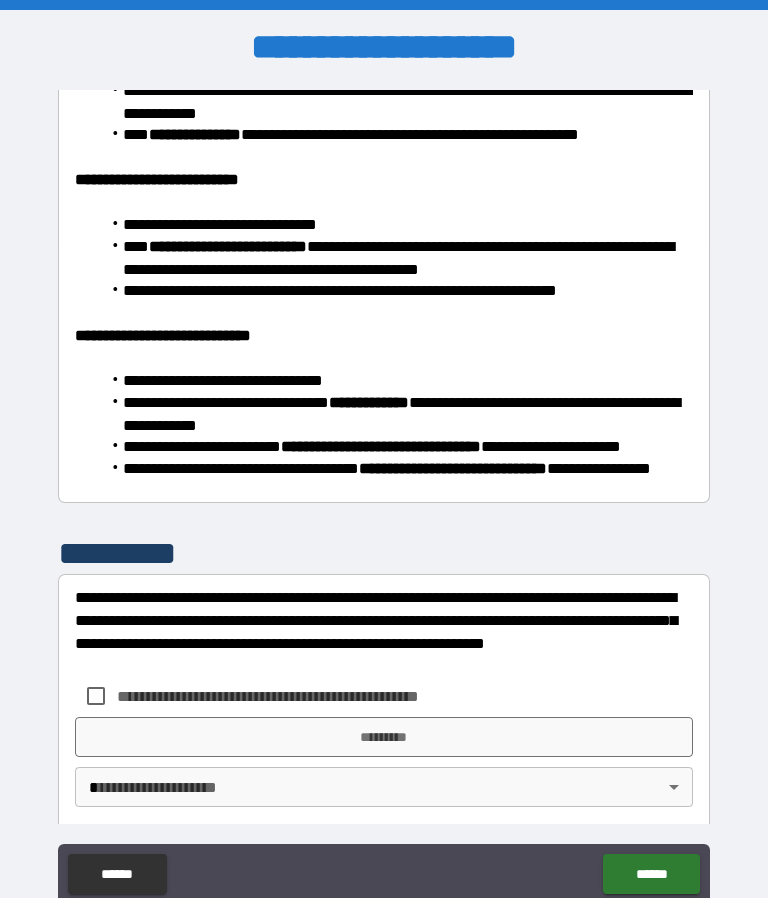 scroll, scrollTop: 1352, scrollLeft: 0, axis: vertical 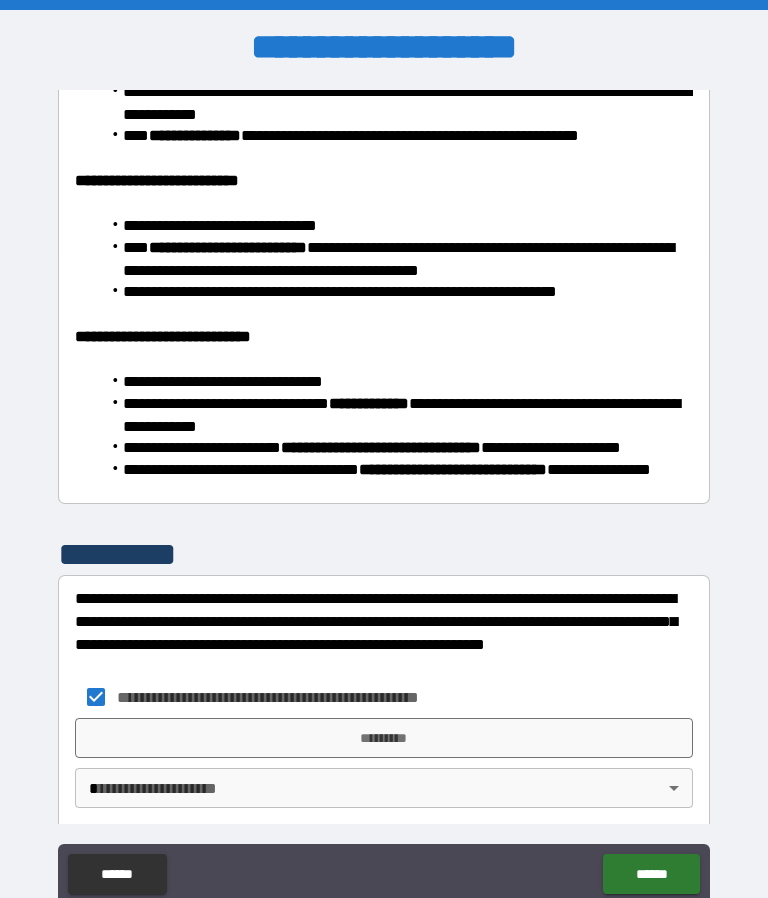 click on "[FIRST] [LAST] [CITY] [STATE] [ZIP] [COUNTRY] [ADDRESS] [APT] [CITY] [STATE] [ZIP] [COUNTRY] [ADDRESS] [APT] [PHONE] [EMAIL] [CREDIT_CARD] [EXP_DATE] [CVV] [NAME] [ADDRESS] [CITY] [STATE] [ZIP] [COUNTRY] [ADDRESS] [APT] [PHONE] [EMAIL] [CREDIT_CARD] [EXP_DATE] [CVV] [NAME] [ADDRESS] [CITY] [STATE] [ZIP] [COUNTRY] [ADDRESS] [APT] [PHONE] [EMAIL] [CREDIT_CARD] [EXP_DATE] [CVV]" at bounding box center [384, 492] 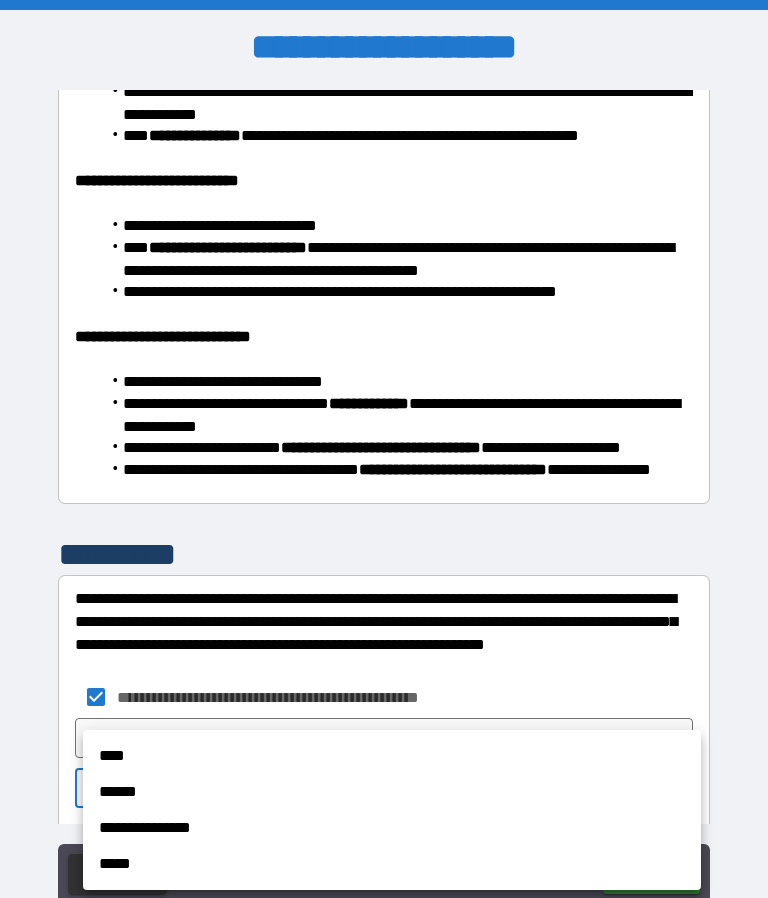 click on "****" at bounding box center (392, 756) 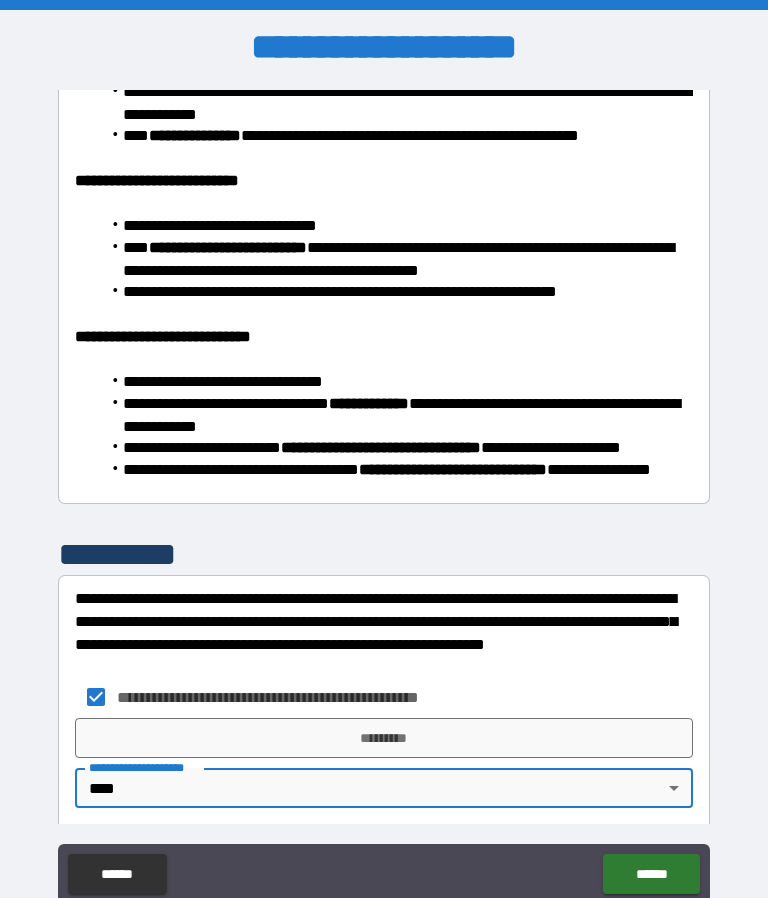 click on "*********" at bounding box center (384, 738) 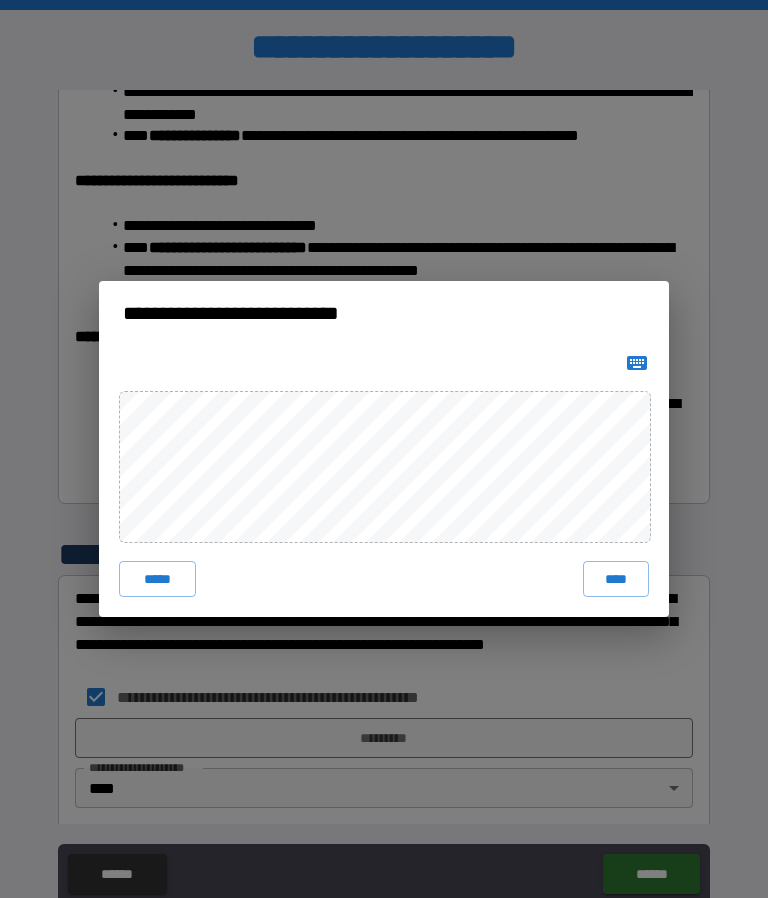 click on "****" at bounding box center (616, 579) 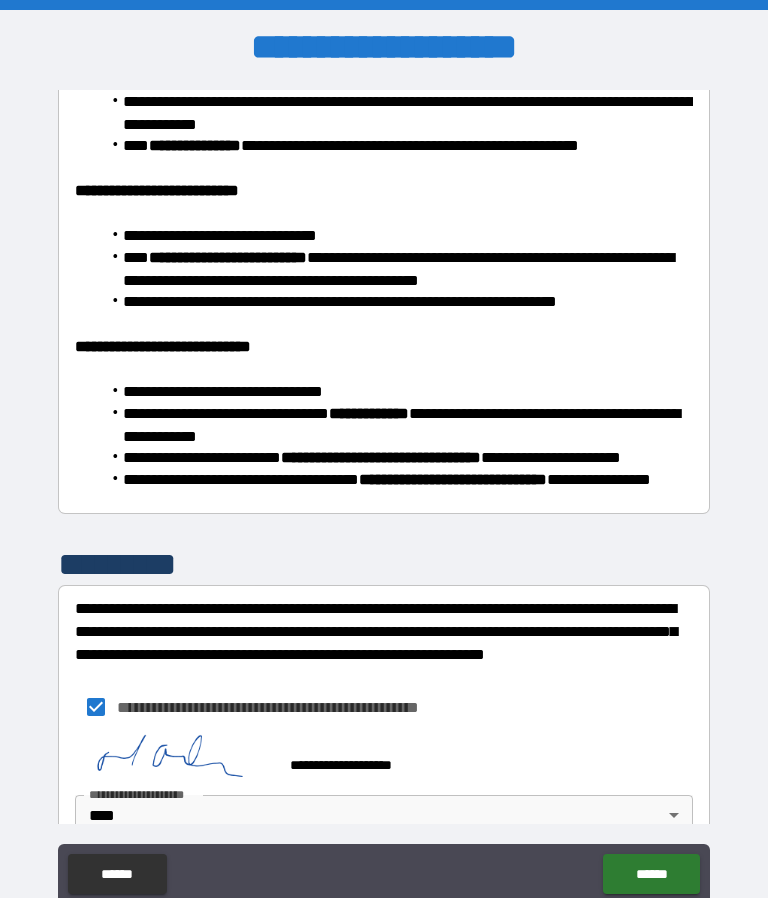 click on "******   ******" at bounding box center [384, 874] 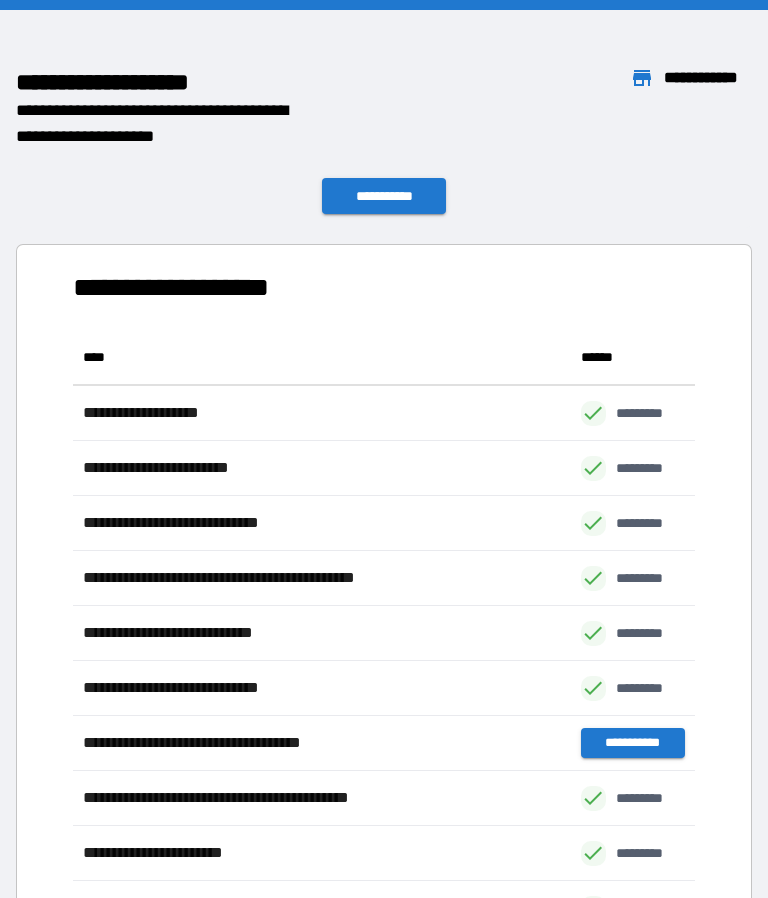 scroll, scrollTop: 716, scrollLeft: 622, axis: both 